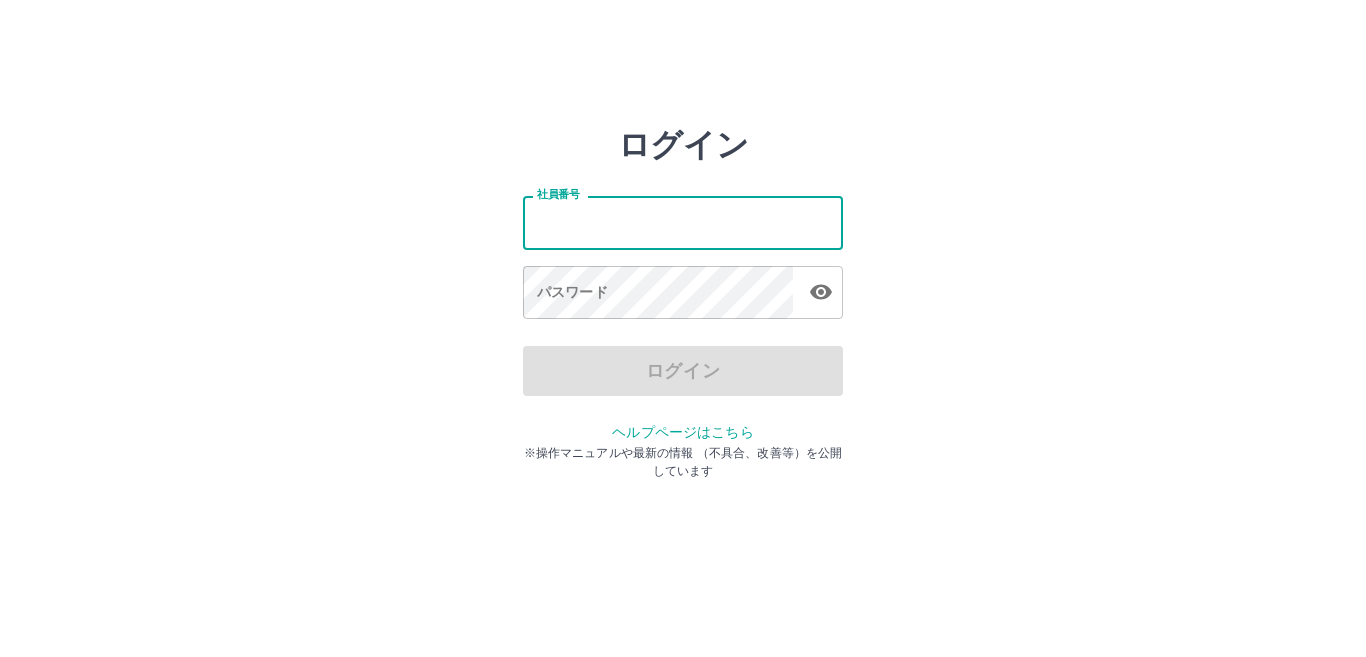 scroll, scrollTop: 0, scrollLeft: 0, axis: both 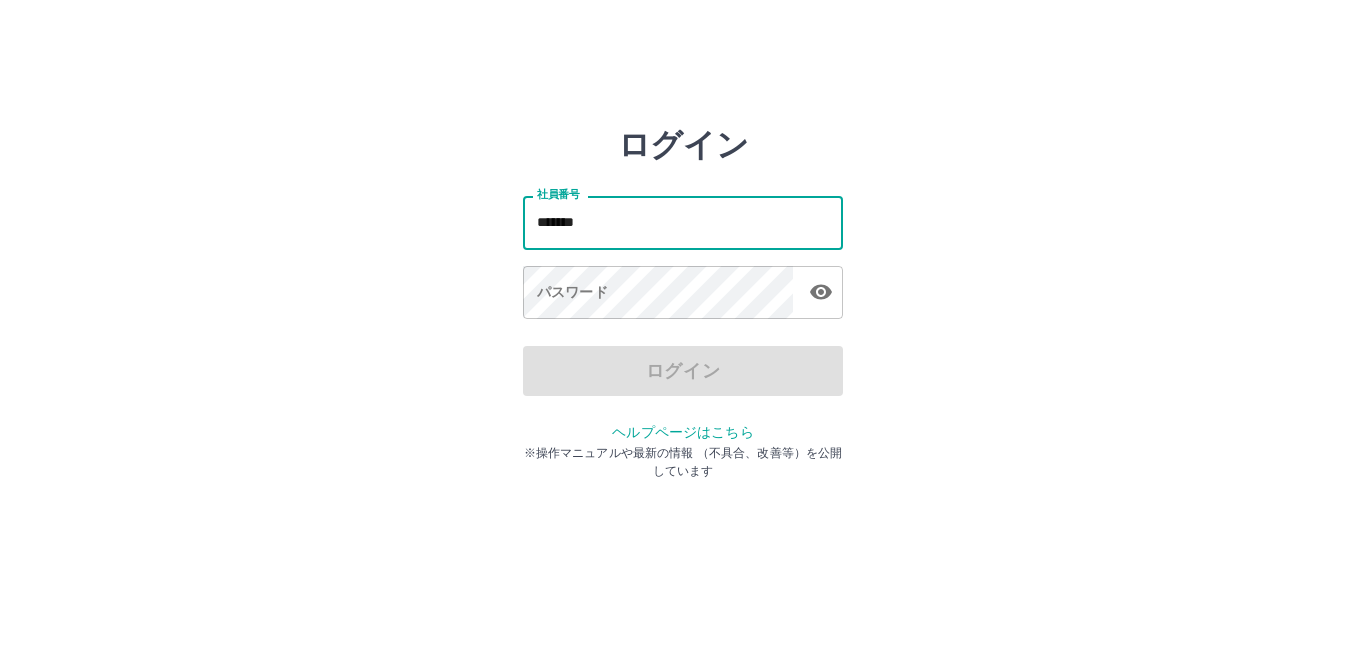 type on "*******" 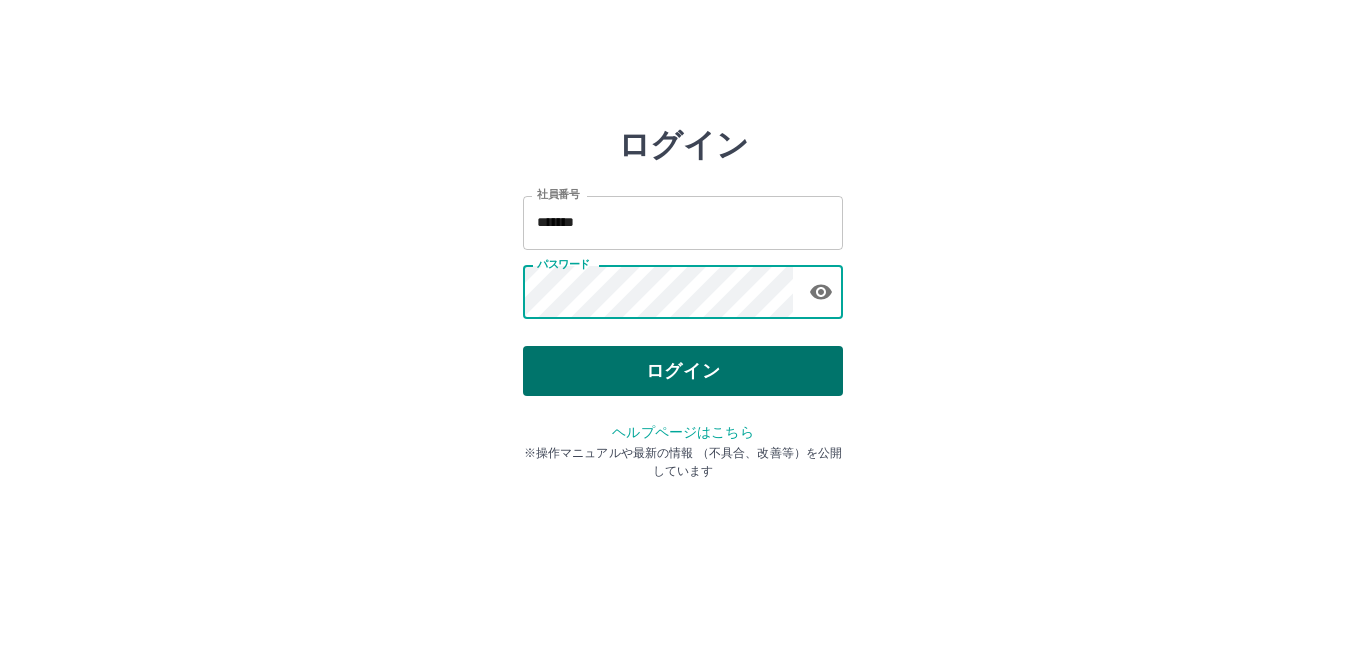 click on "ログイン" at bounding box center (683, 371) 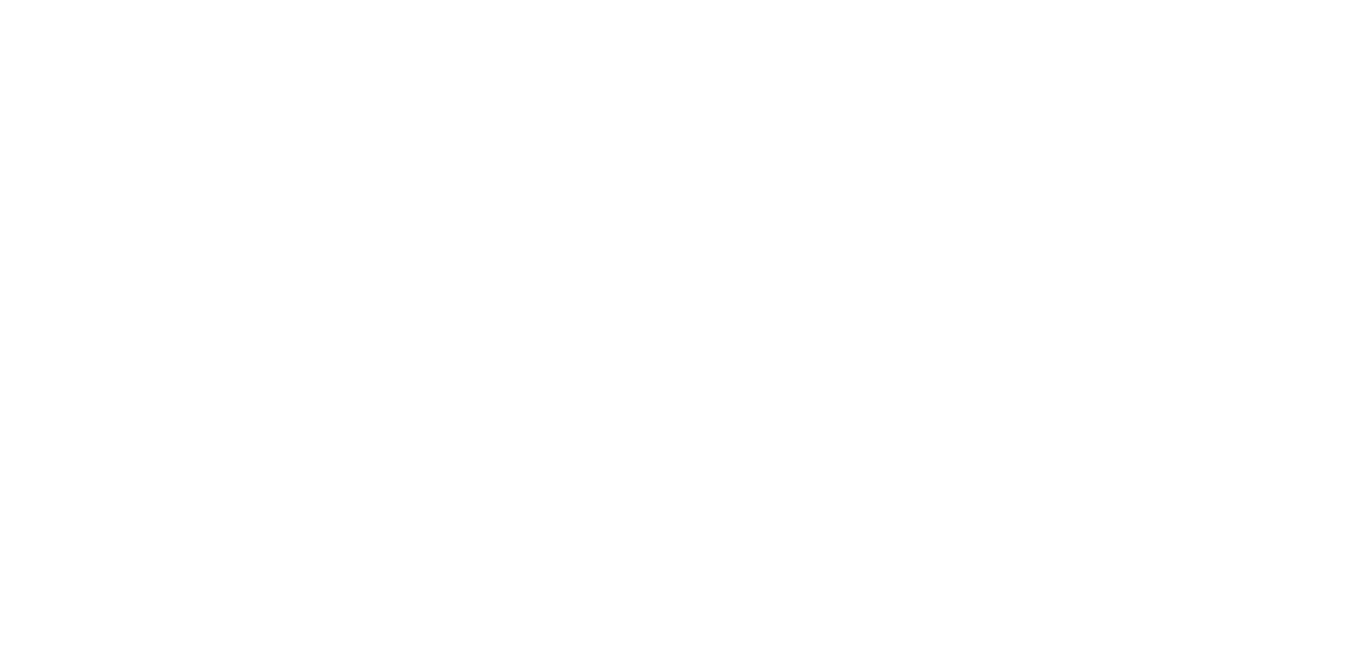 scroll, scrollTop: 0, scrollLeft: 0, axis: both 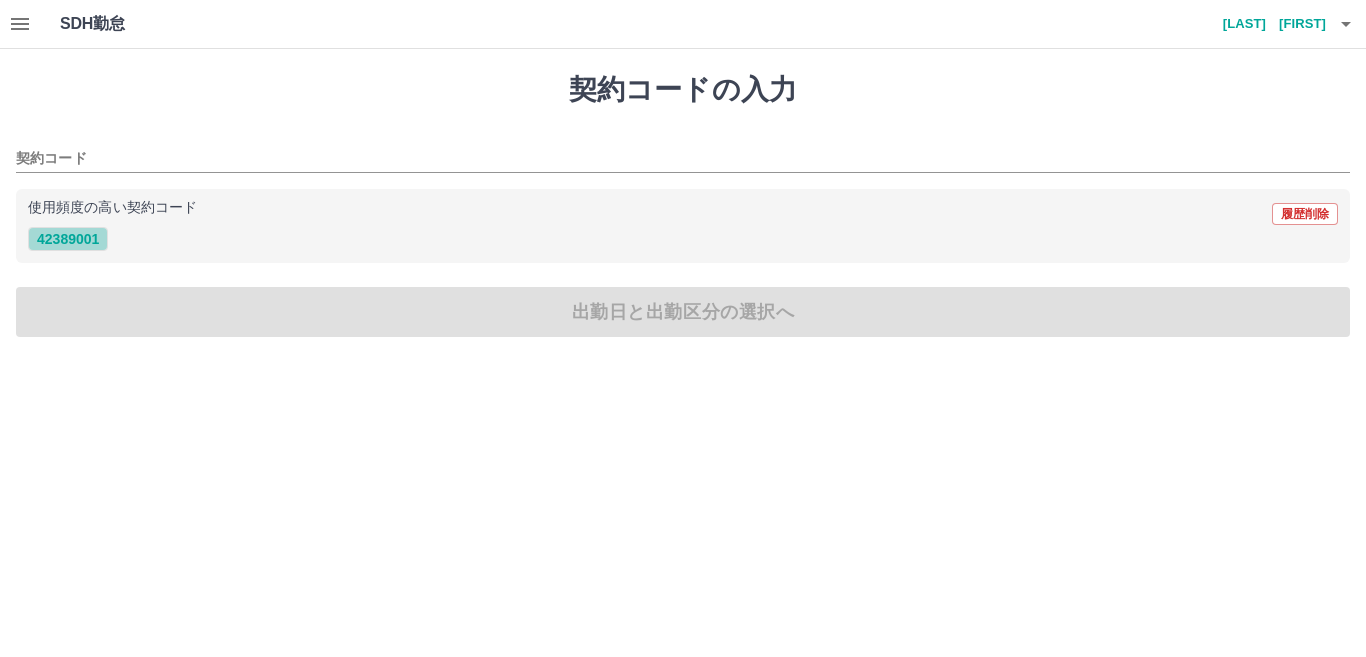 click on "42389001" at bounding box center [68, 239] 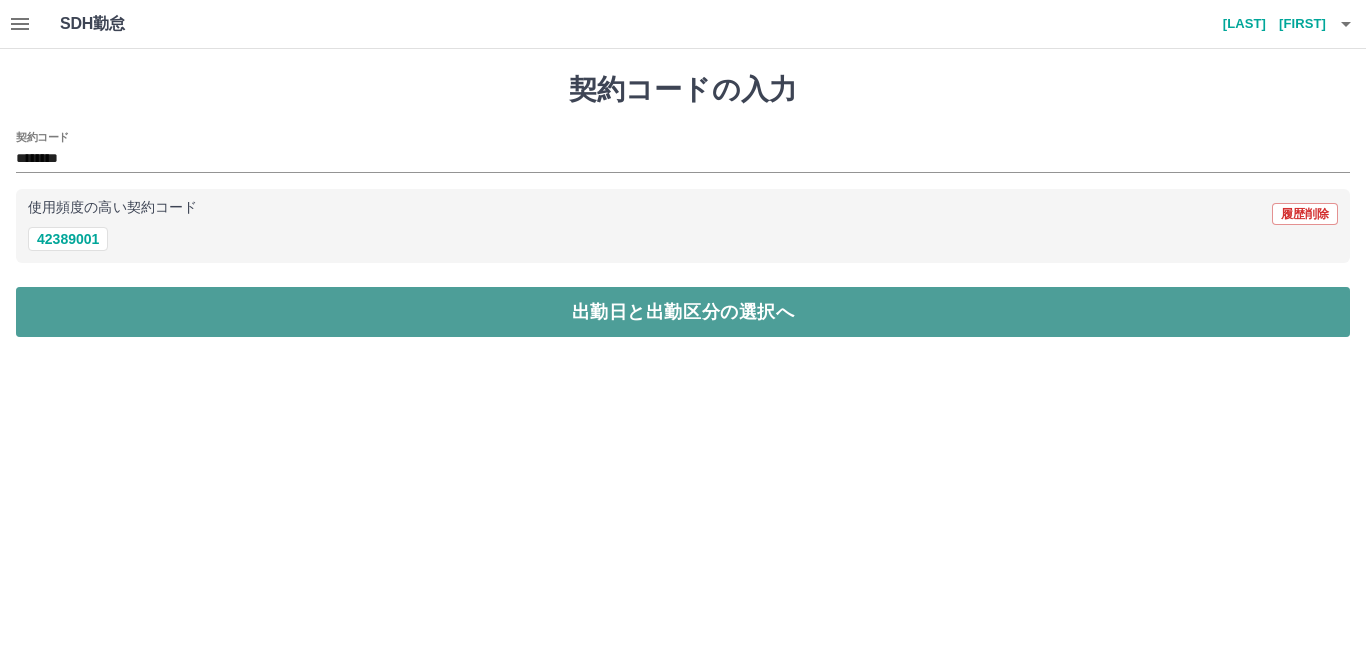 click on "出勤日と出勤区分の選択へ" at bounding box center [683, 312] 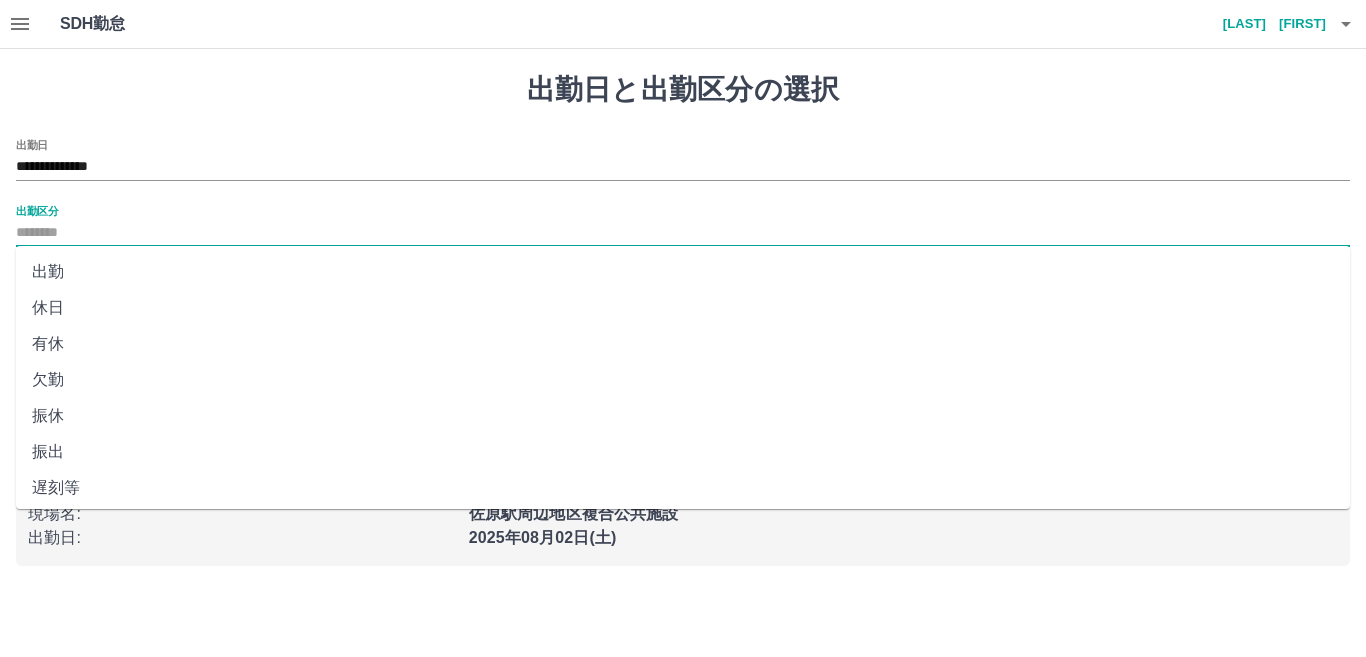 click on "出勤区分" at bounding box center (683, 233) 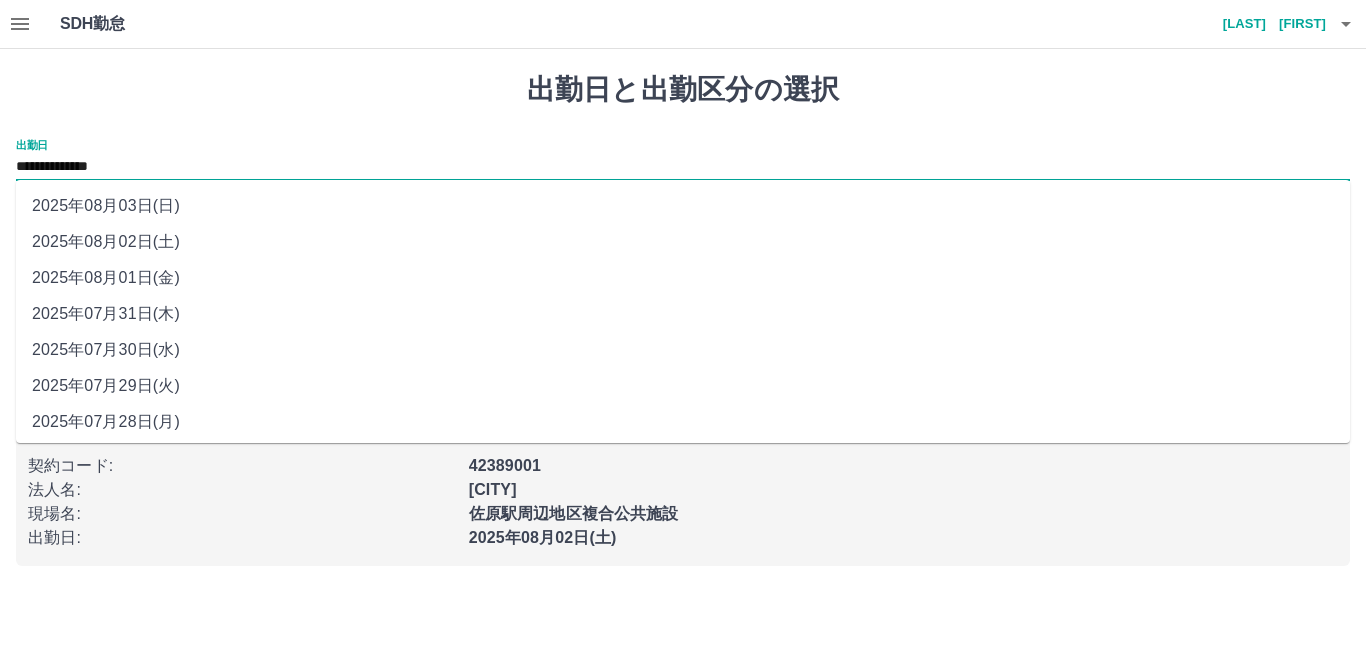 click on "**********" at bounding box center (683, 167) 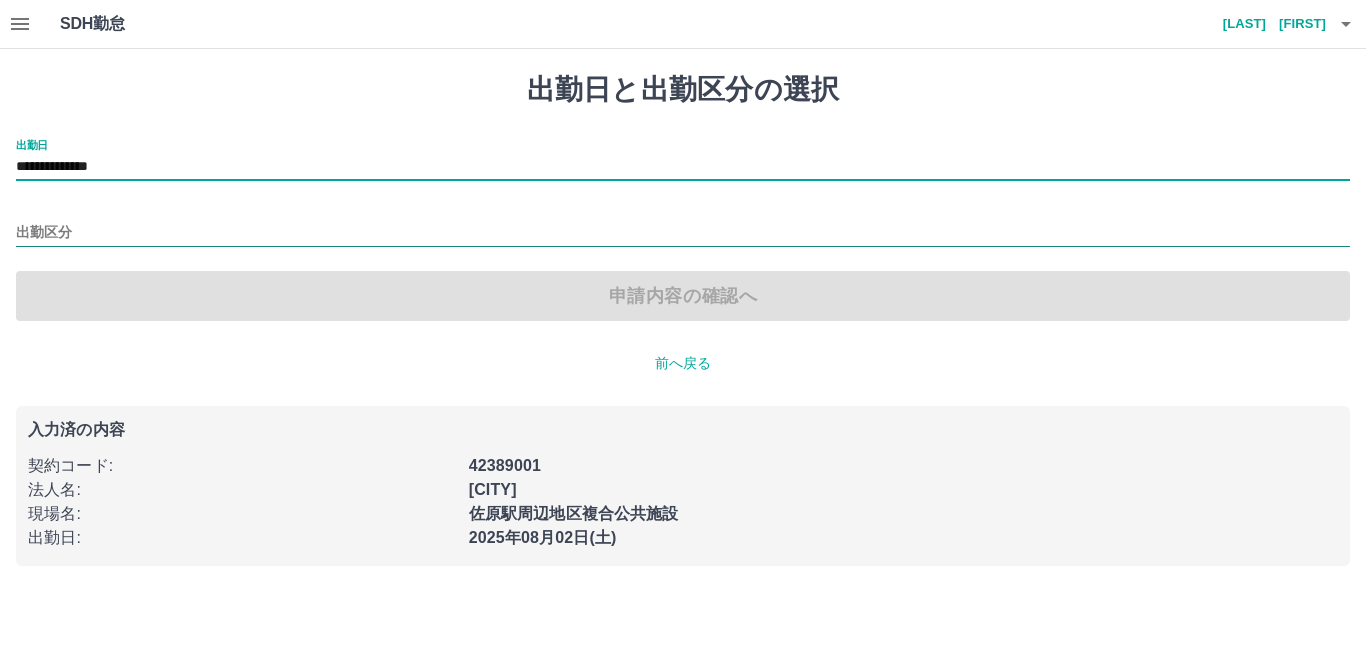 click on "出勤区分" at bounding box center [683, 233] 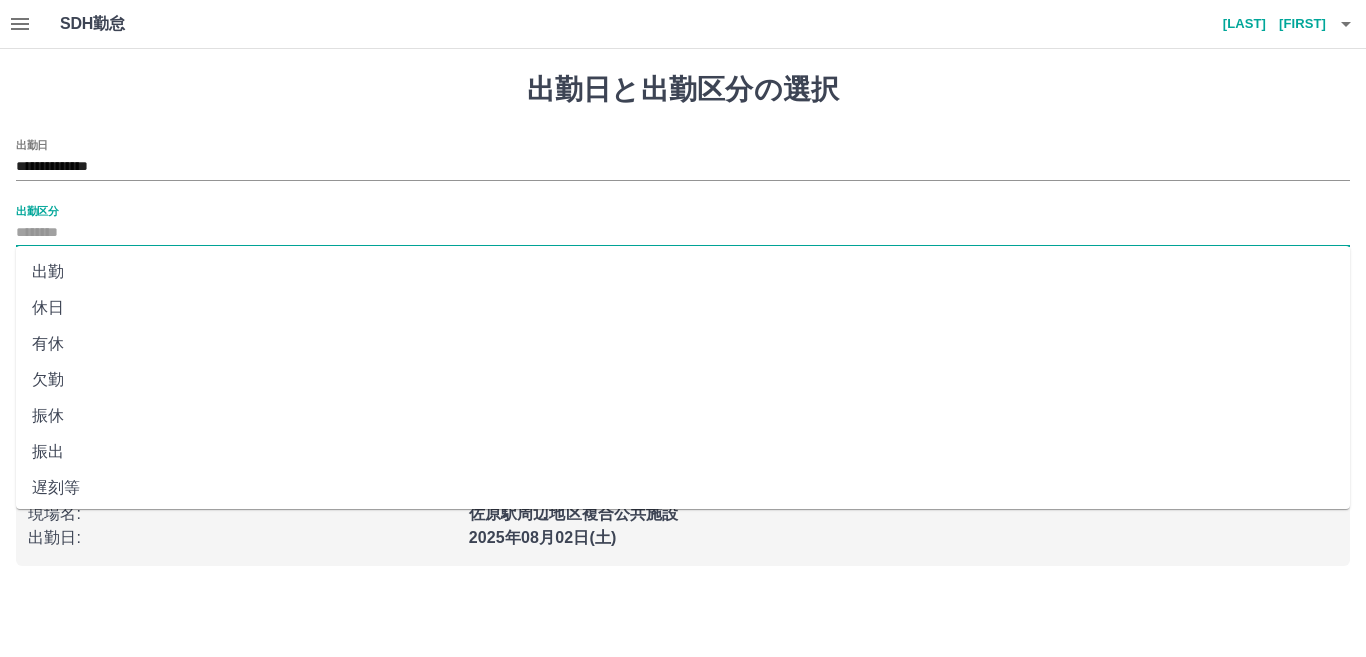 click on "休日" at bounding box center (683, 308) 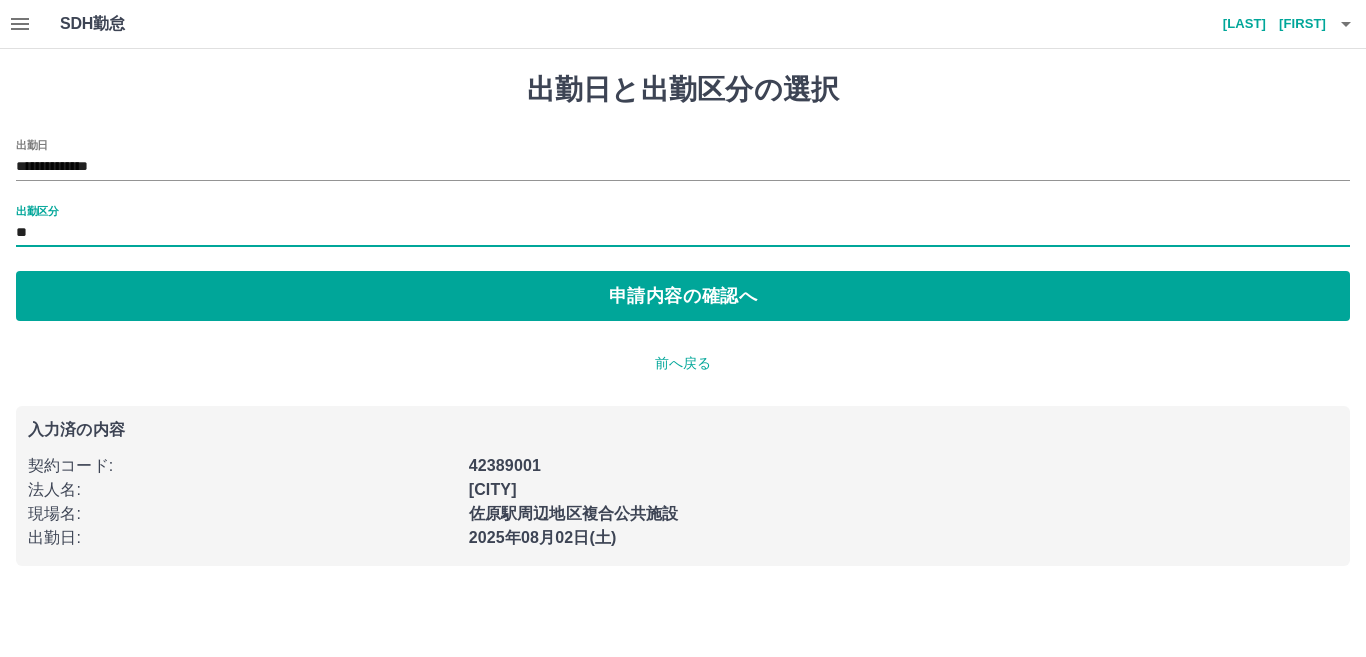 type on "**" 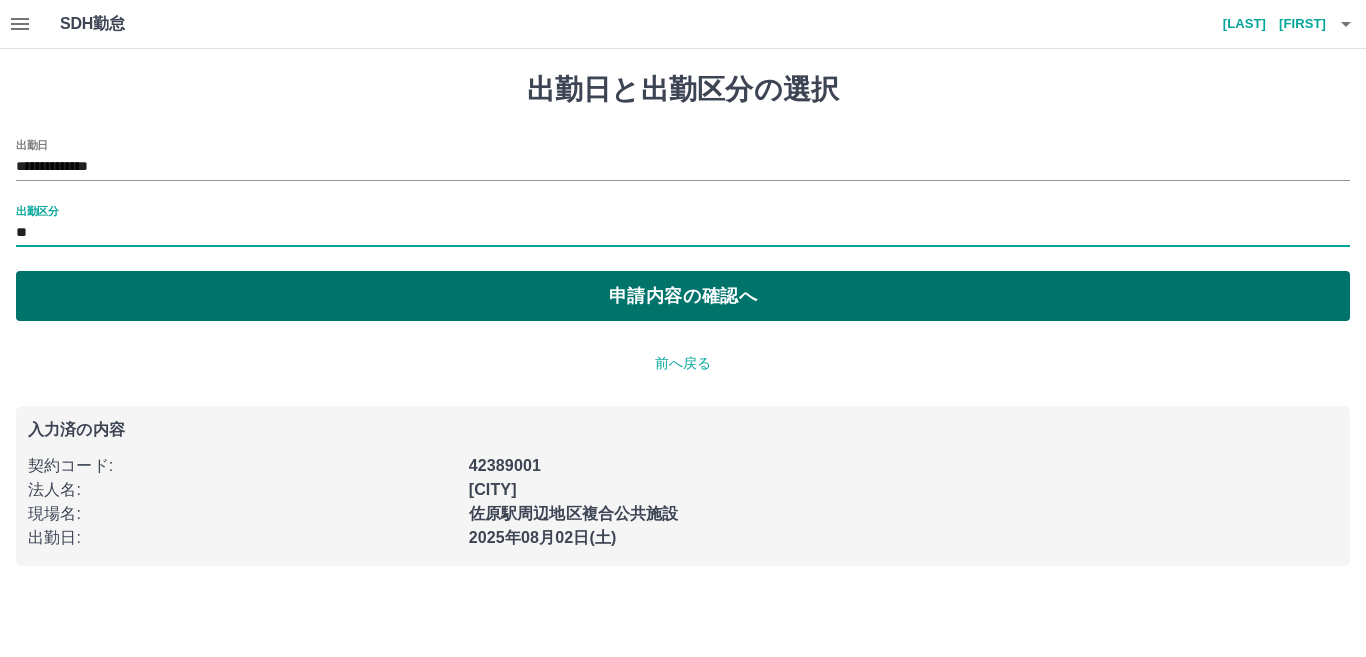 click on "申請内容の確認へ" at bounding box center [683, 296] 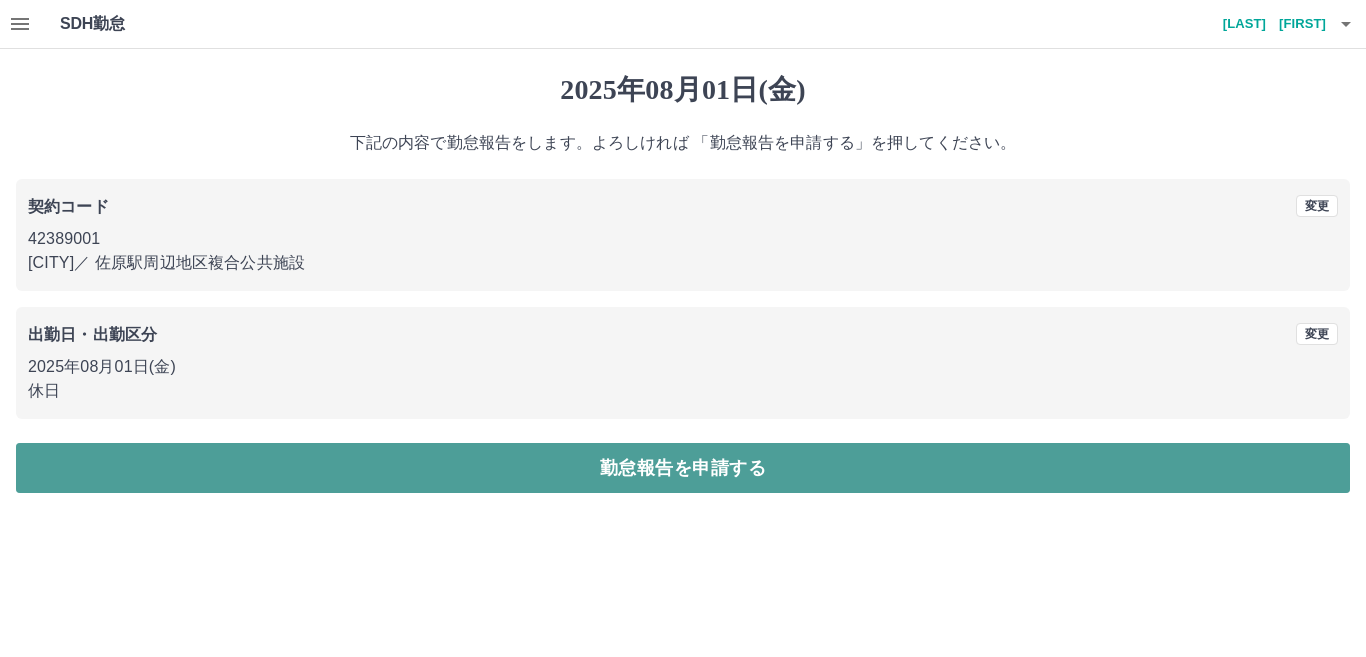 click on "勤怠報告を申請する" at bounding box center [683, 468] 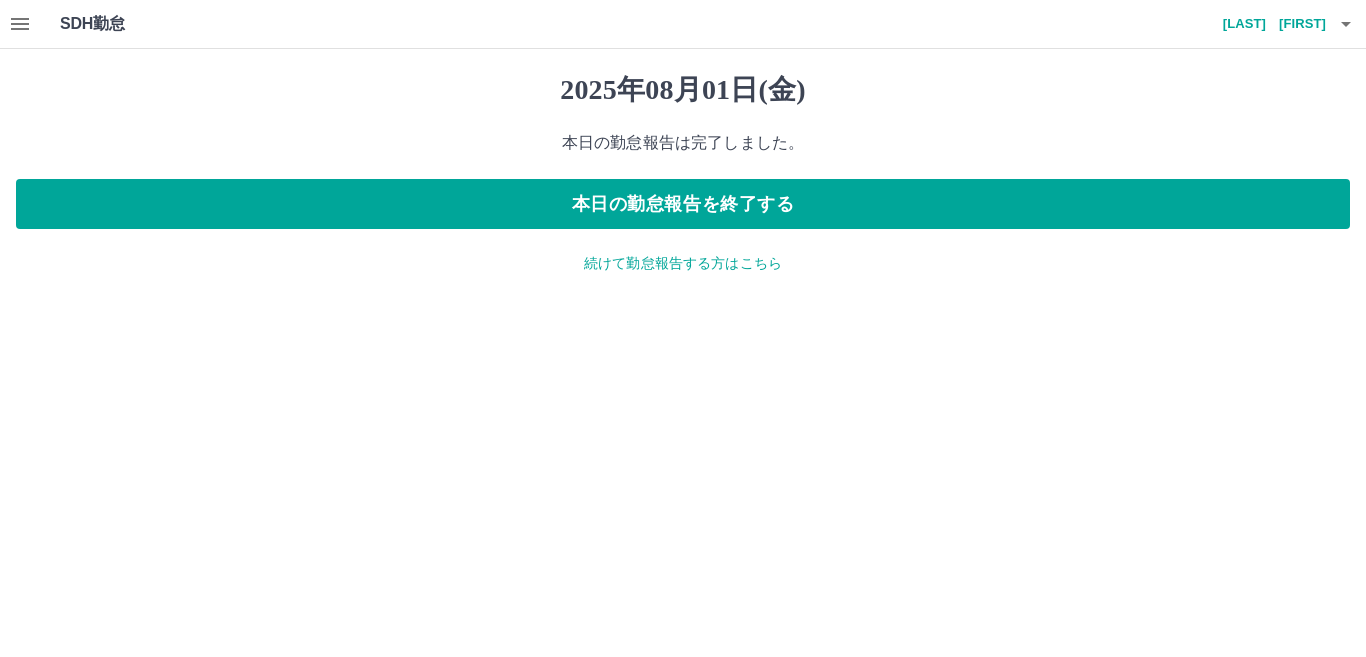 click on "続けて勤怠報告する方はこちら" at bounding box center (683, 263) 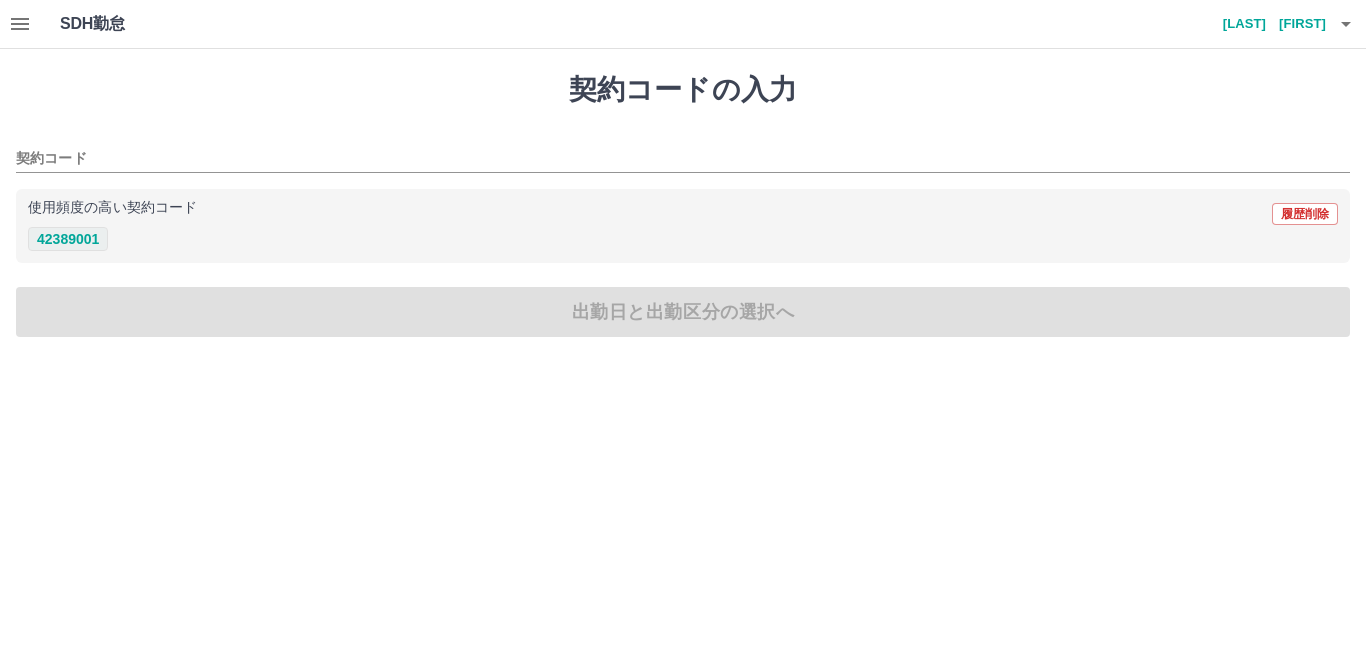 click on "42389001" at bounding box center (68, 239) 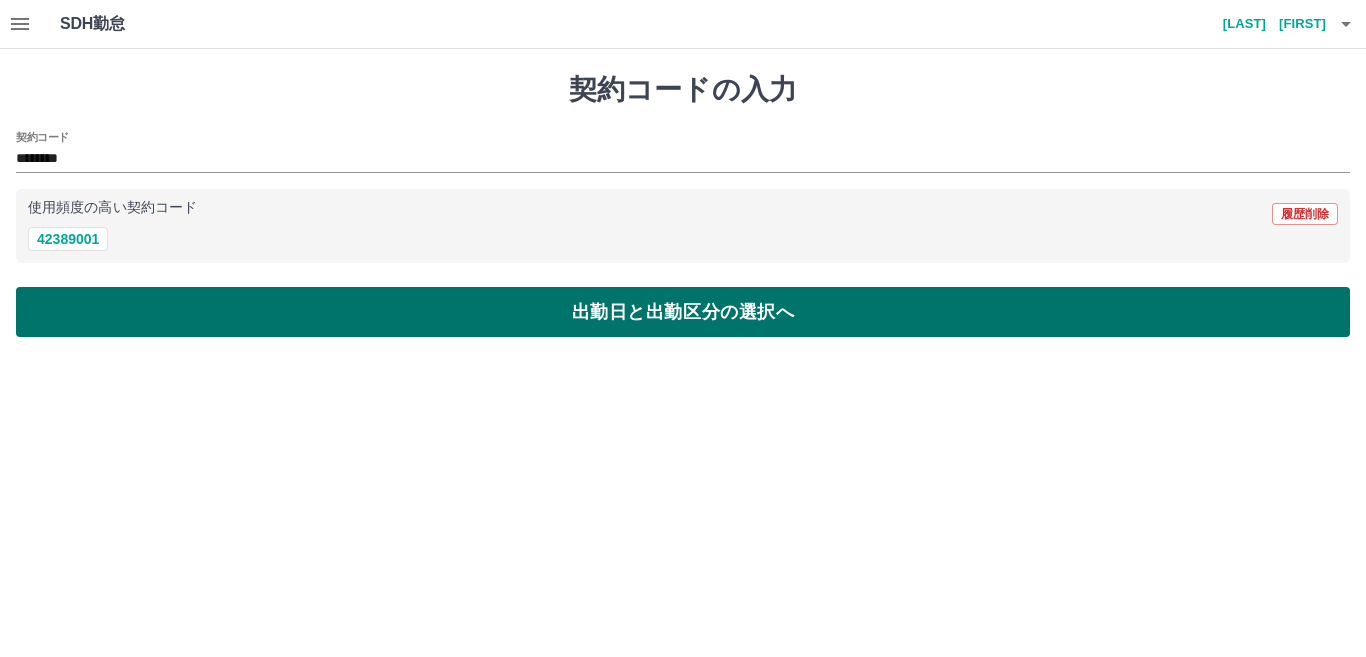 click on "出勤日と出勤区分の選択へ" at bounding box center [683, 312] 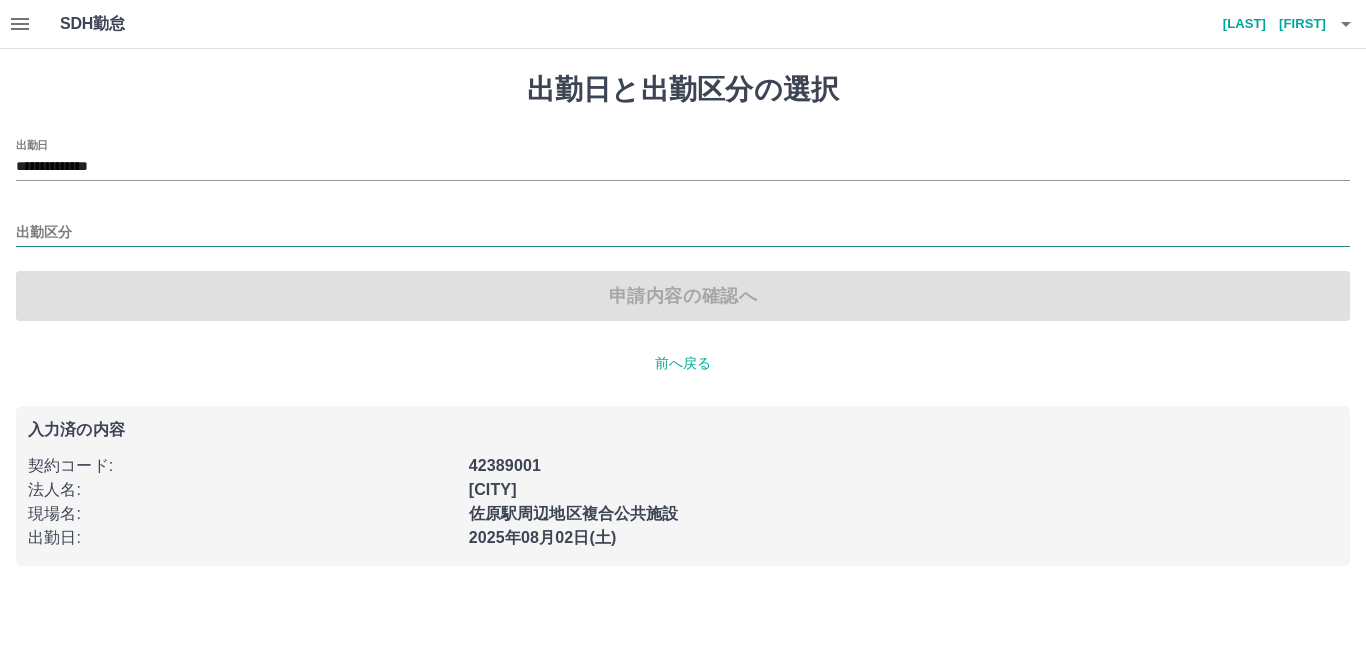 click on "出勤区分" at bounding box center (683, 233) 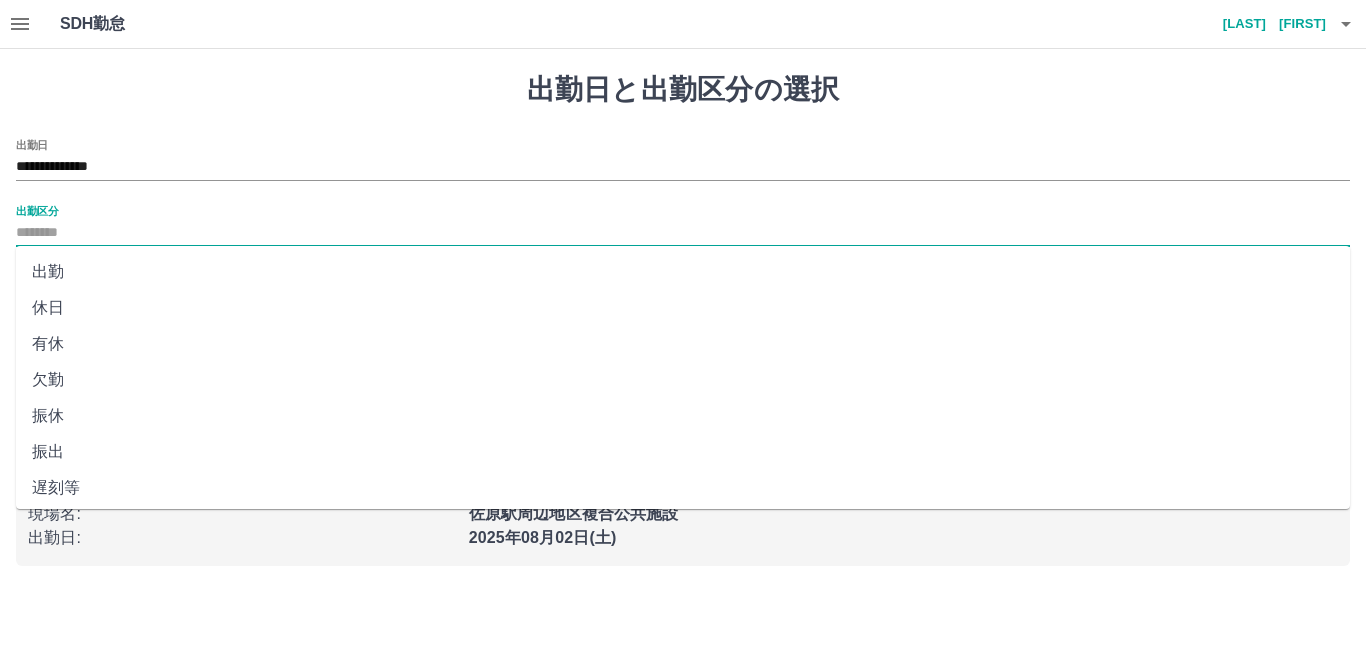 click on "出勤" at bounding box center (683, 272) 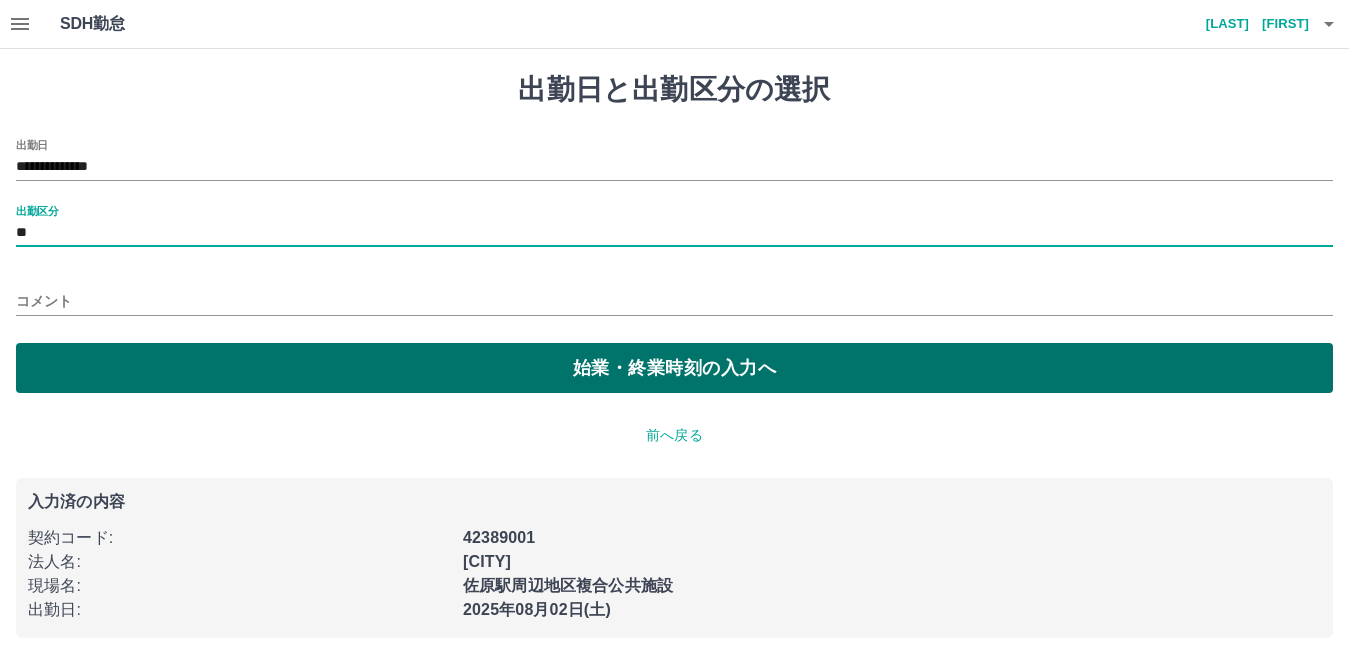 click on "始業・終業時刻の入力へ" at bounding box center (674, 368) 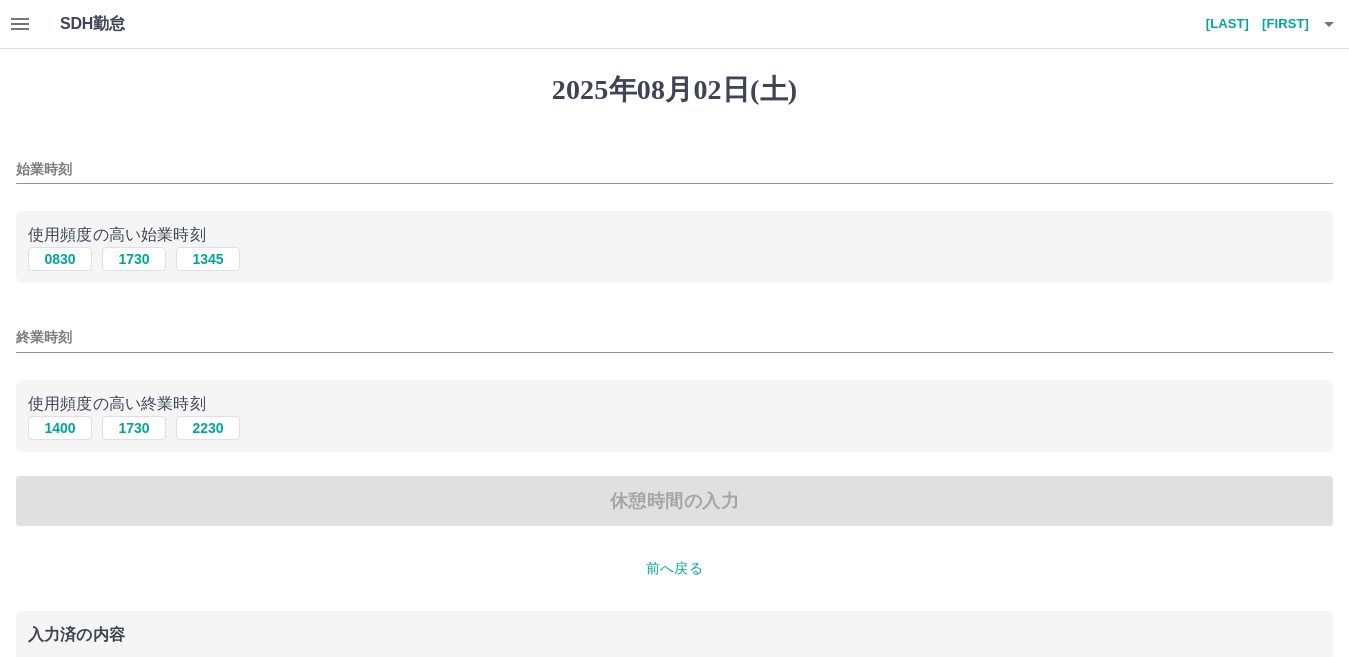 click on "始業時刻" at bounding box center (674, 163) 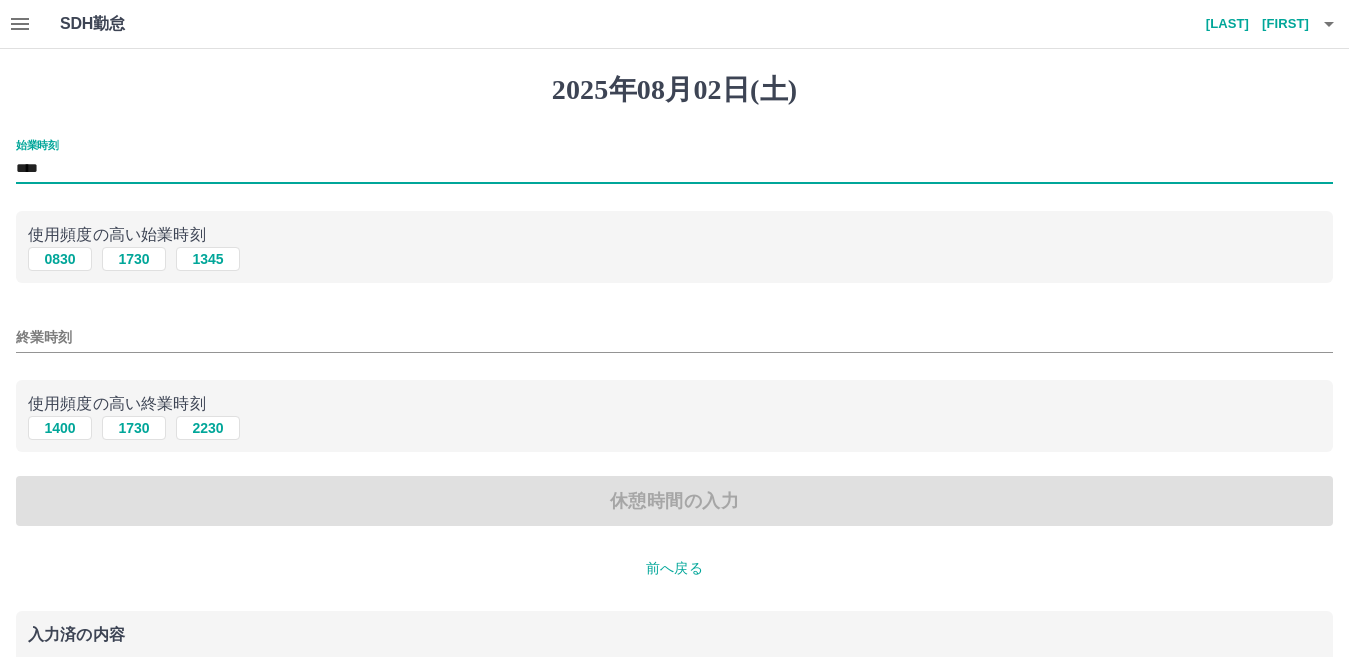 type on "****" 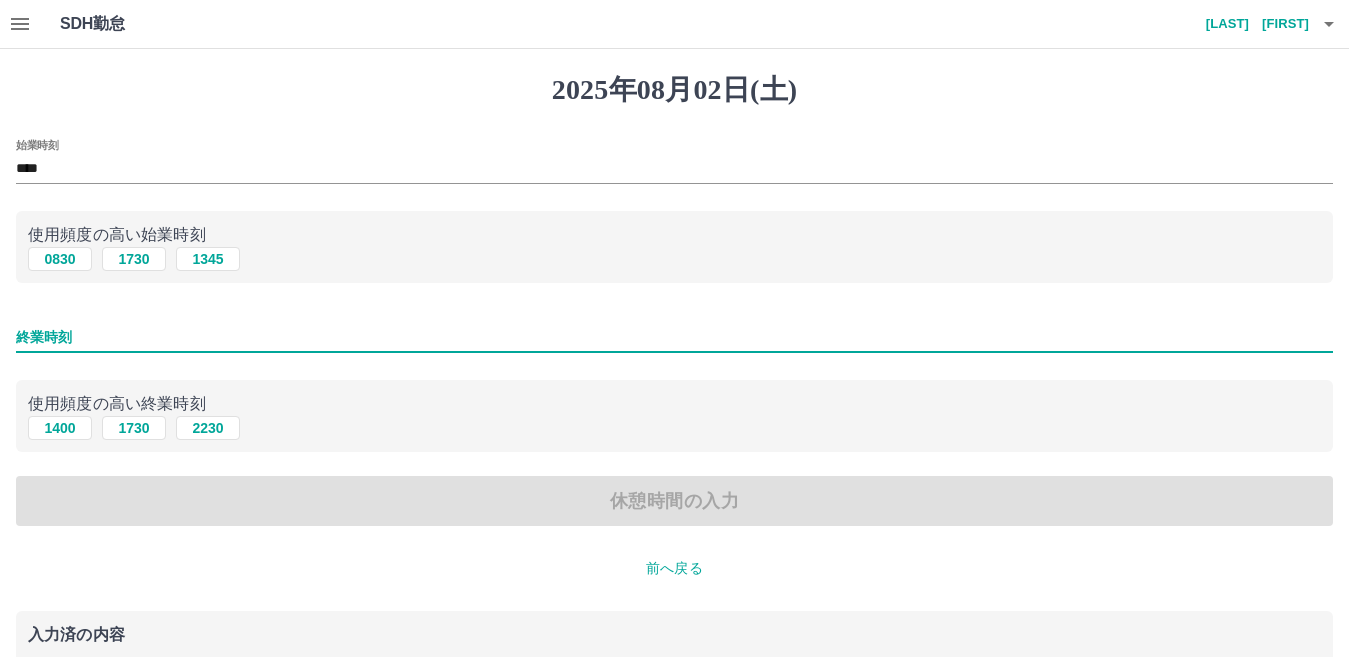 click on "終業時刻" at bounding box center (674, 337) 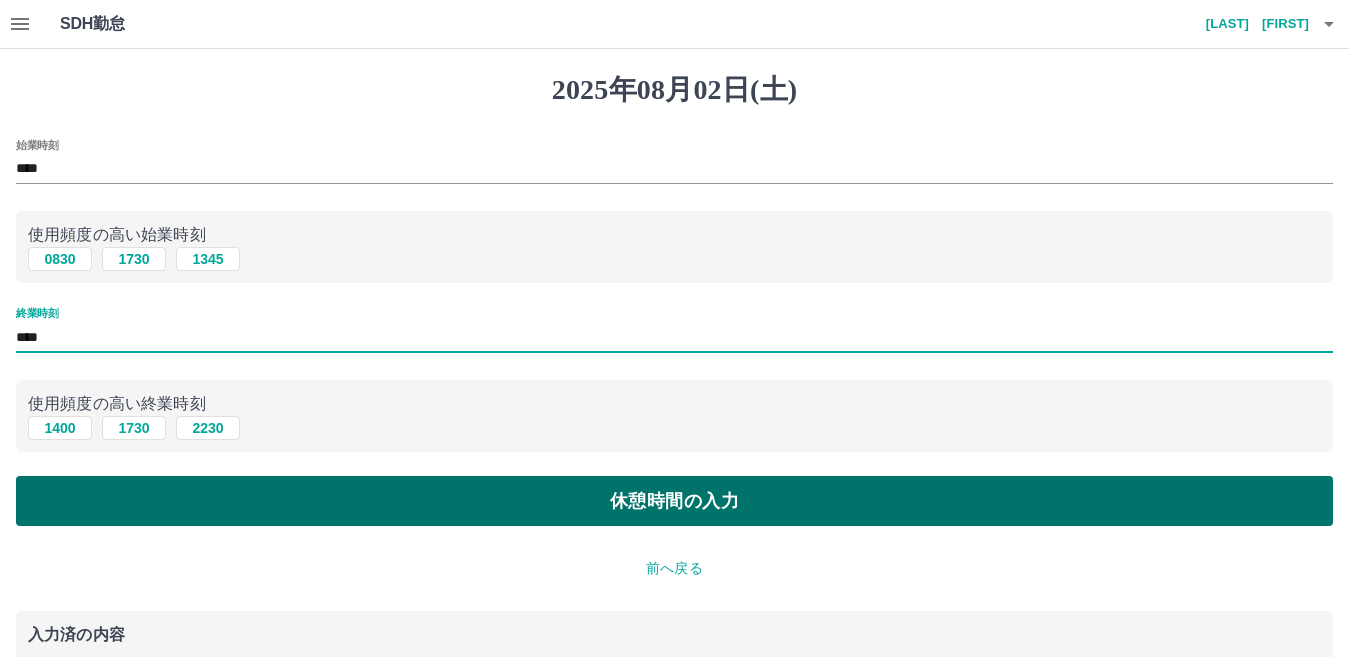 type on "****" 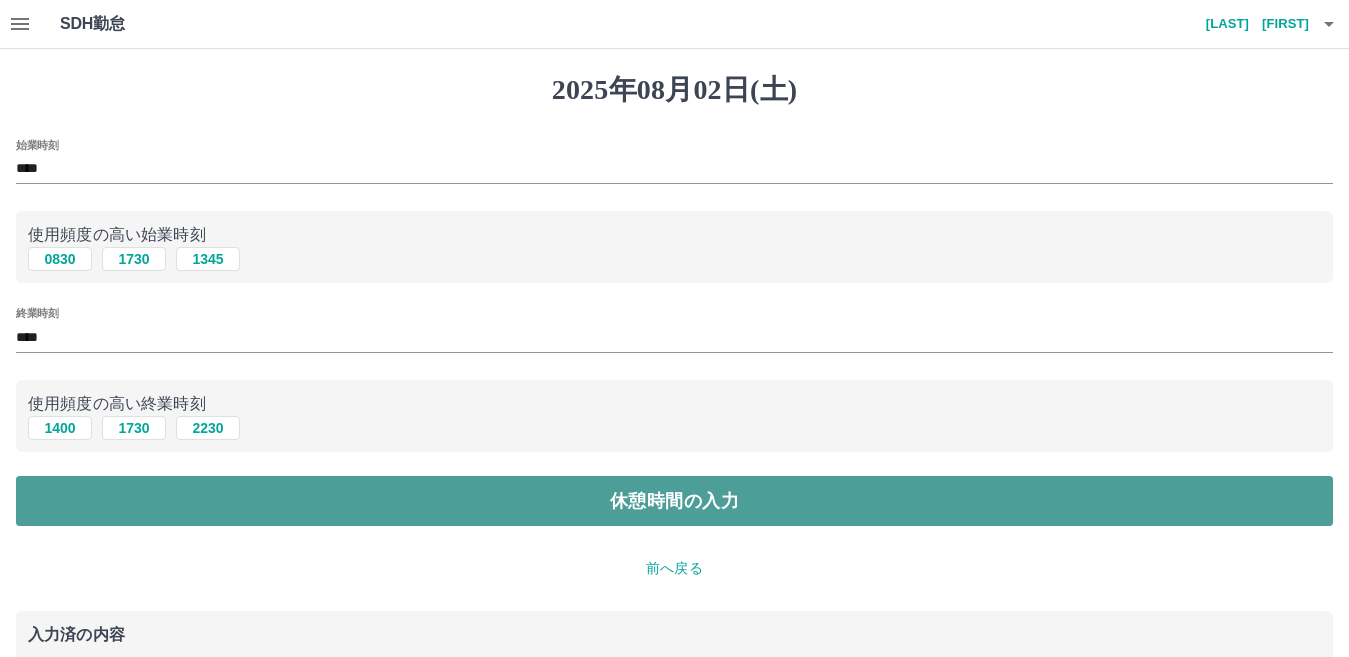 click on "休憩時間の入力" at bounding box center [674, 501] 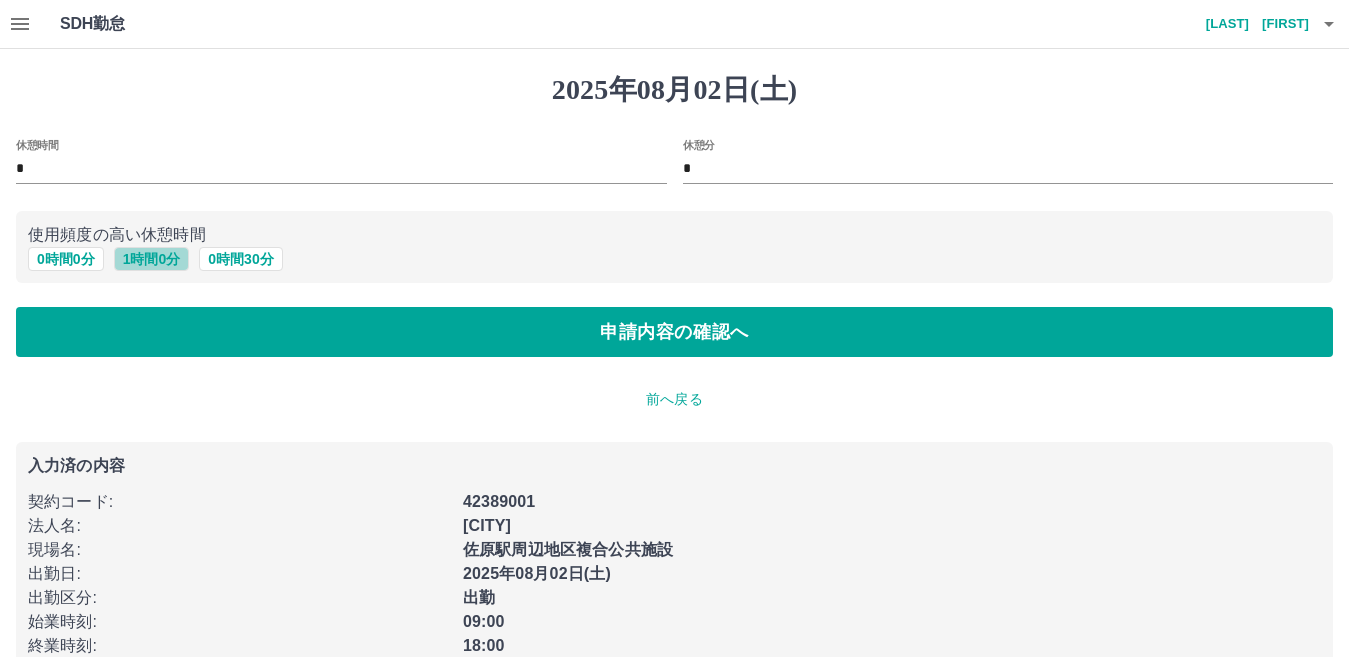 click on "1 時間 0 分" at bounding box center [152, 259] 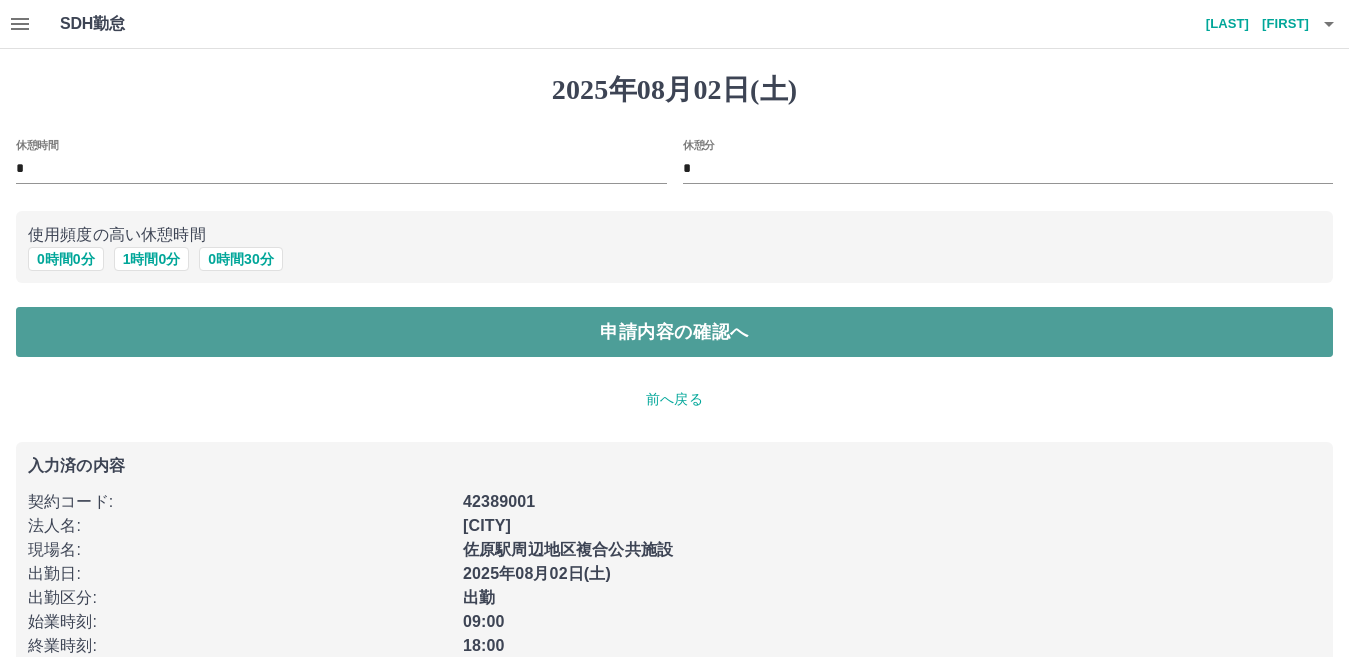 click on "申請内容の確認へ" at bounding box center [674, 332] 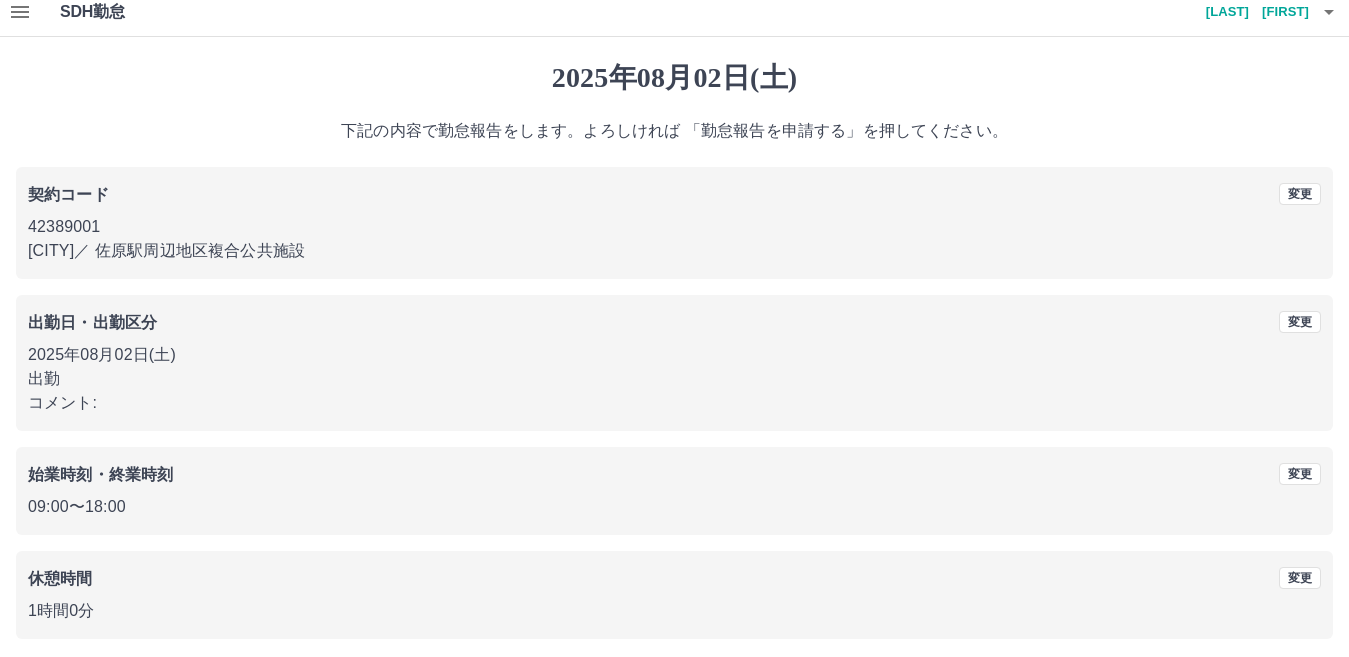 scroll, scrollTop: 91, scrollLeft: 0, axis: vertical 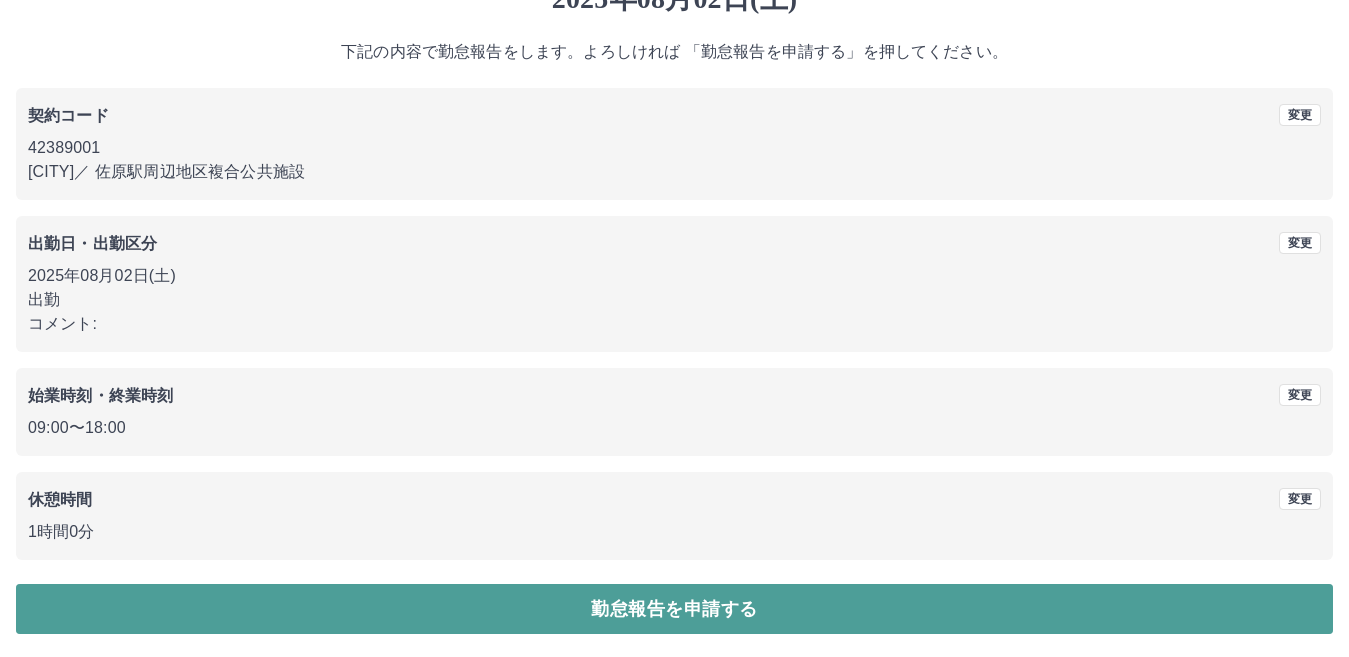 click on "勤怠報告を申請する" at bounding box center [674, 609] 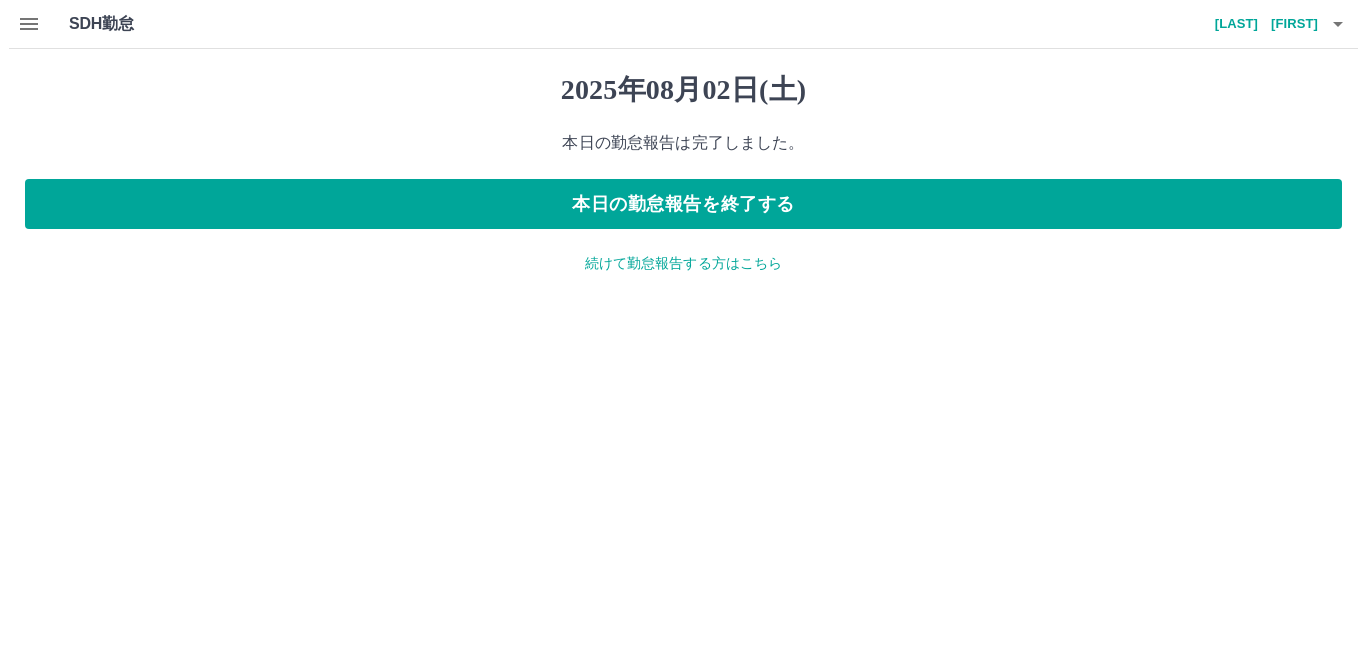 scroll, scrollTop: 0, scrollLeft: 0, axis: both 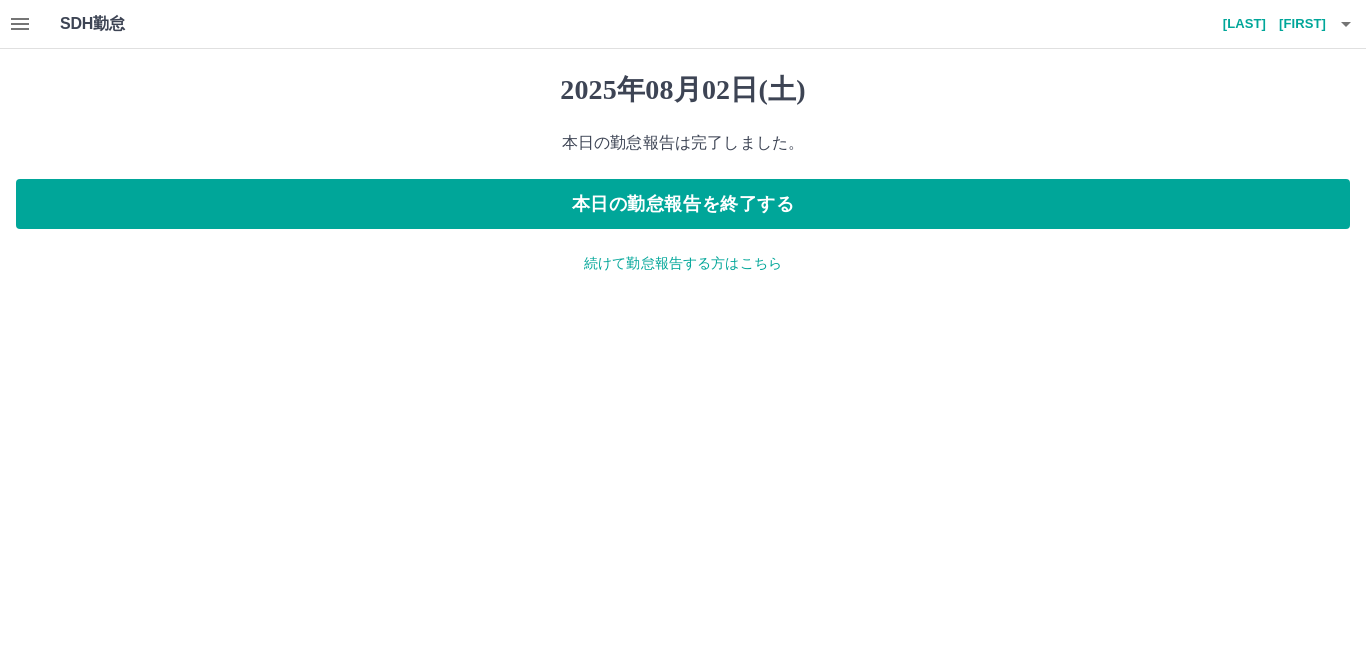 click on "続けて勤怠報告する方はこちら" at bounding box center [683, 263] 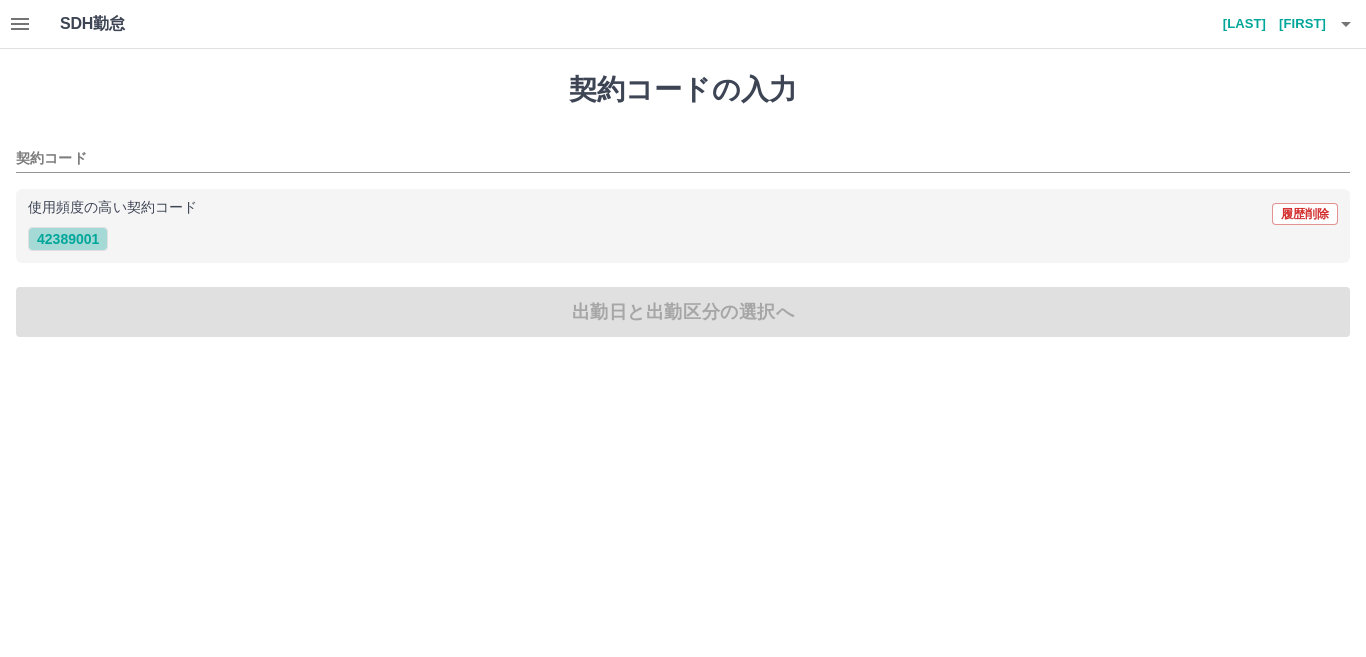 click on "42389001" at bounding box center [68, 239] 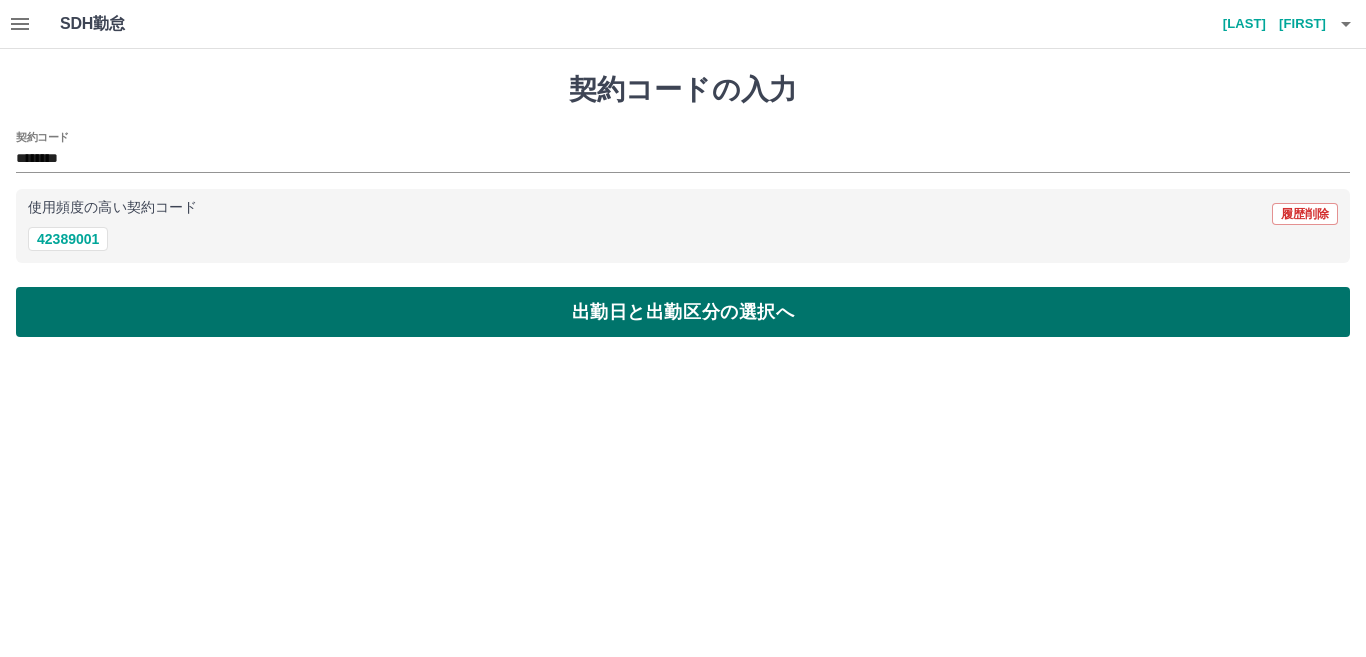 click on "出勤日と出勤区分の選択へ" at bounding box center (683, 312) 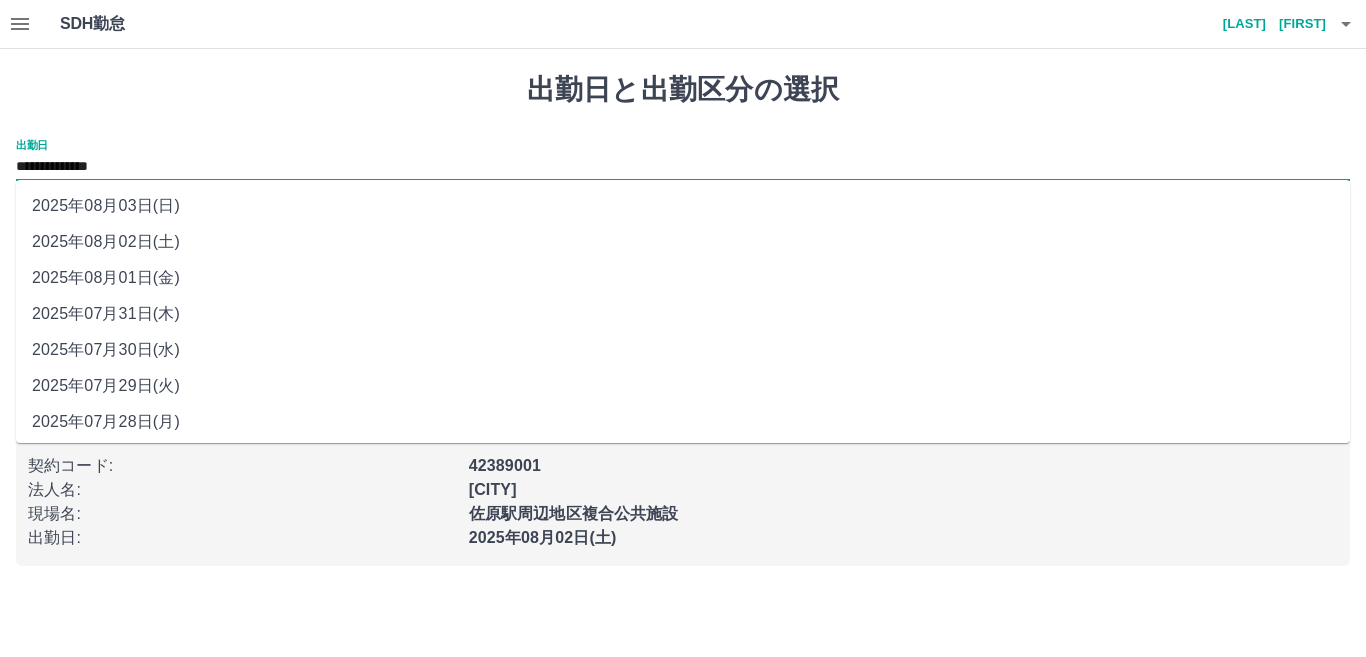 click on "**********" at bounding box center [683, 167] 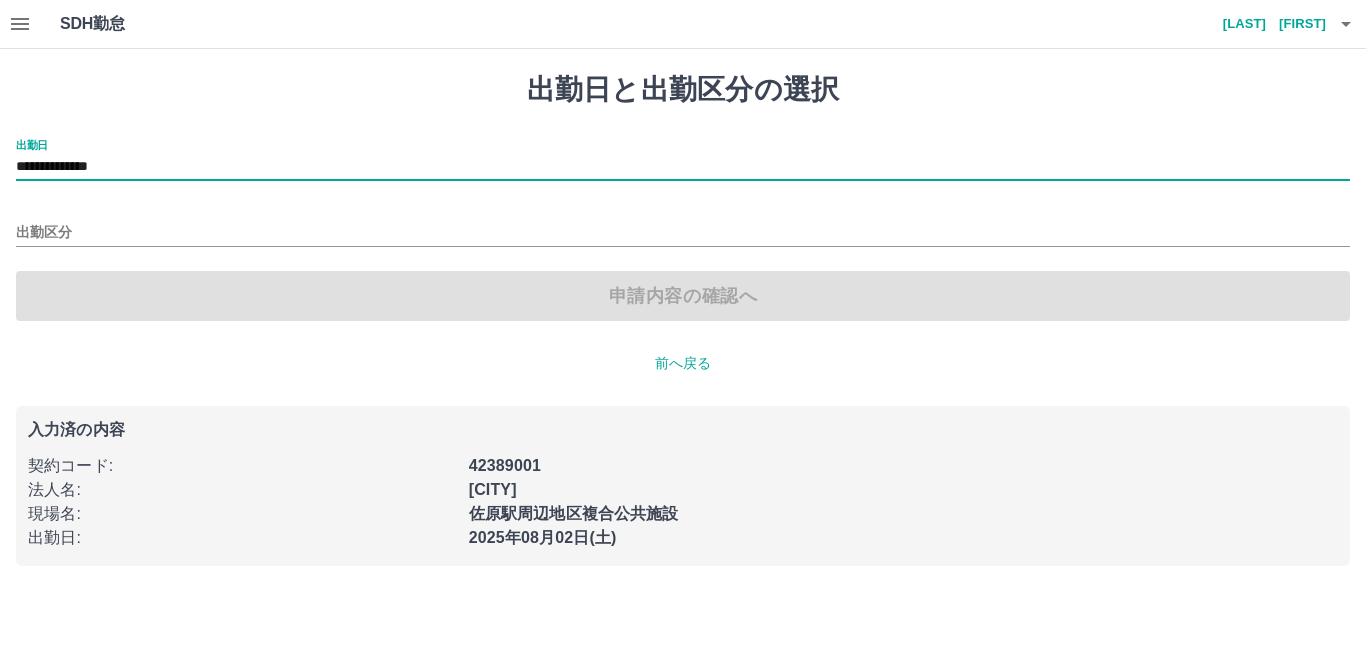 drag, startPoint x: 53, startPoint y: 213, endPoint x: 53, endPoint y: 257, distance: 44 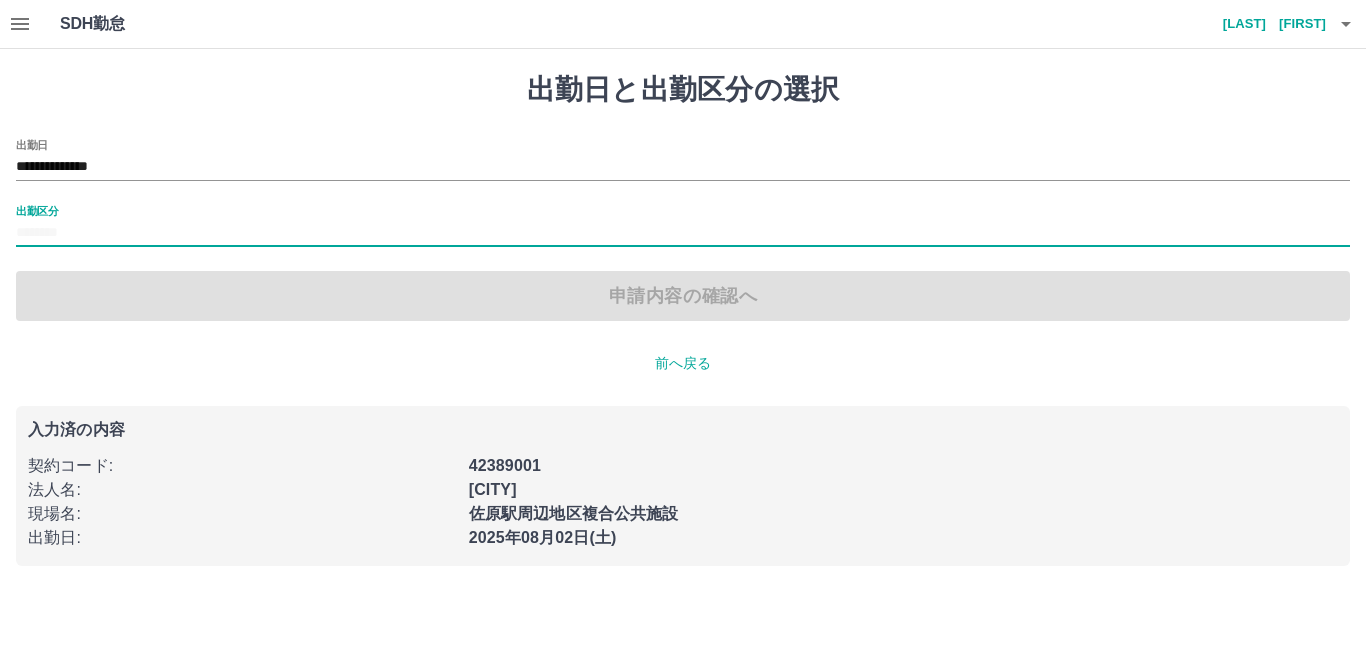 click on "出勤区分" at bounding box center [683, 226] 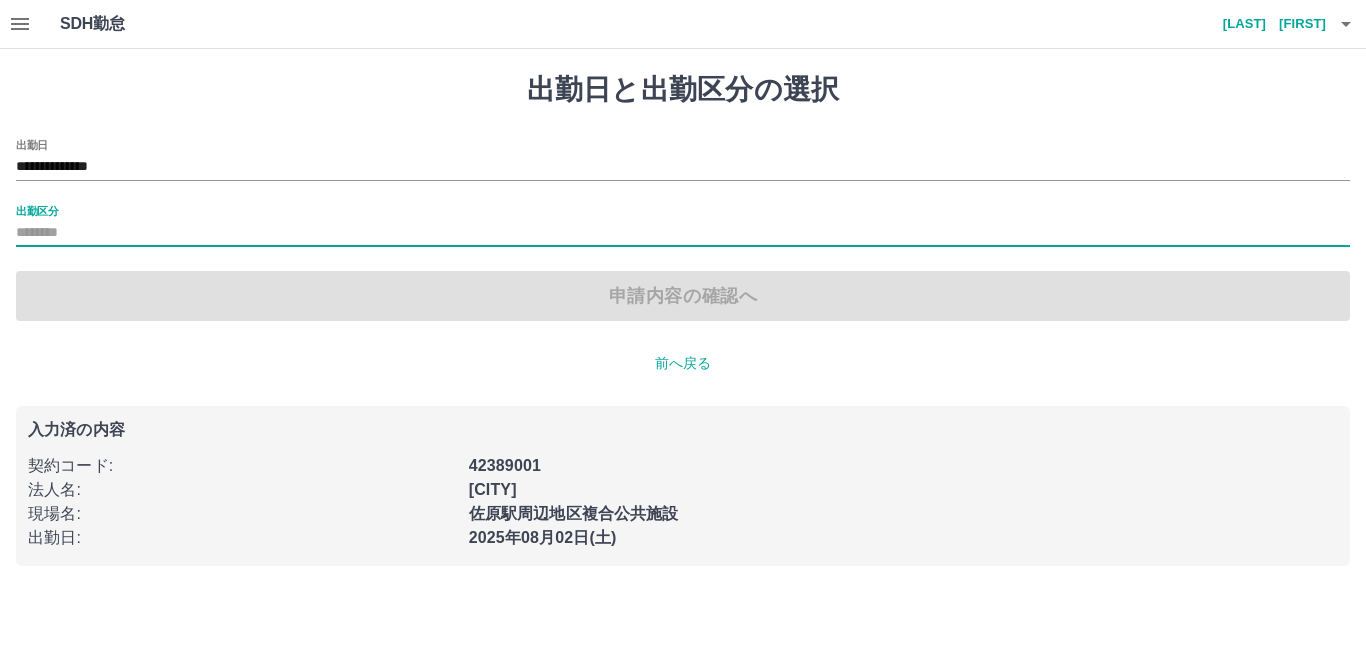 click on "出勤区分" at bounding box center [37, 210] 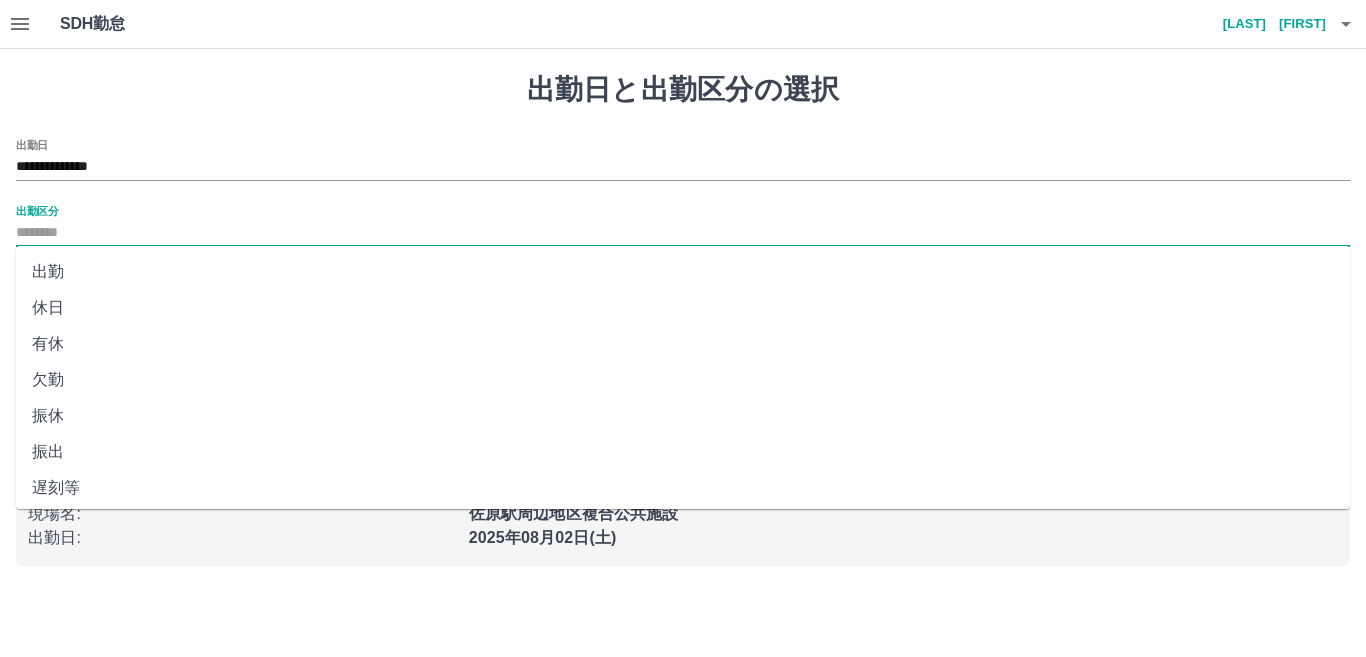 click on "出勤区分" at bounding box center [683, 233] 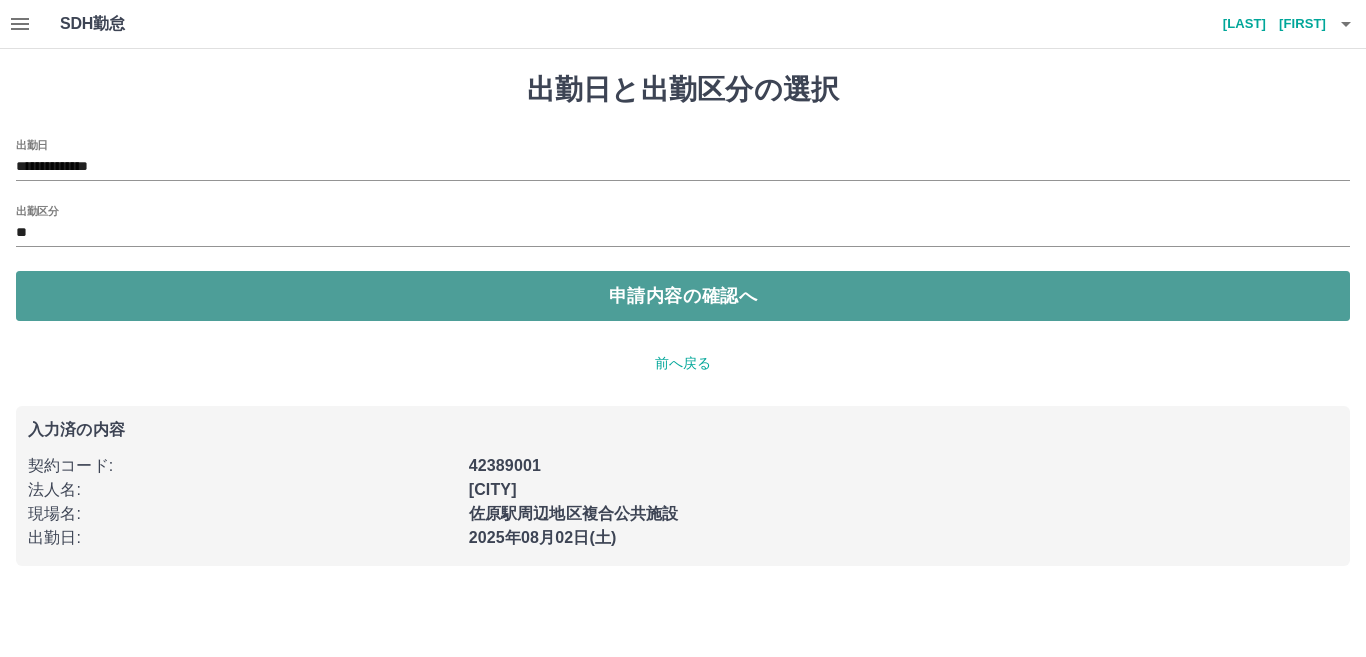 click on "申請内容の確認へ" at bounding box center (683, 296) 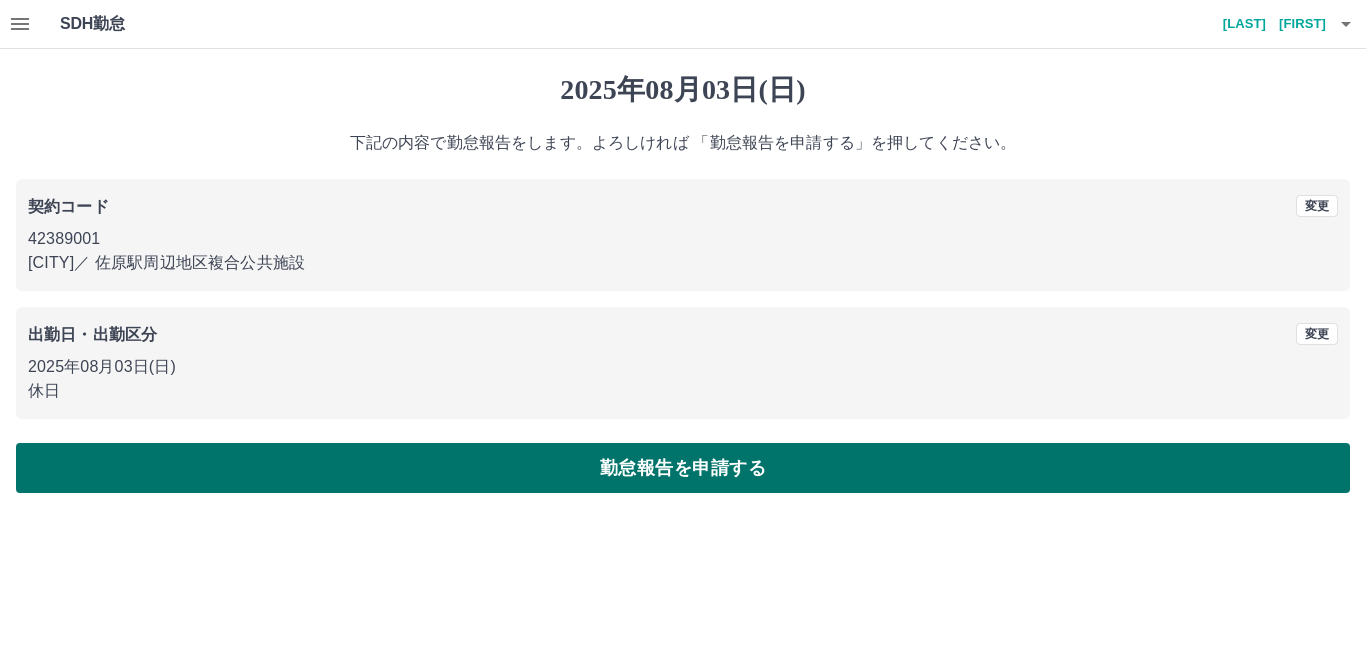 click on "勤怠報告を申請する" at bounding box center [683, 468] 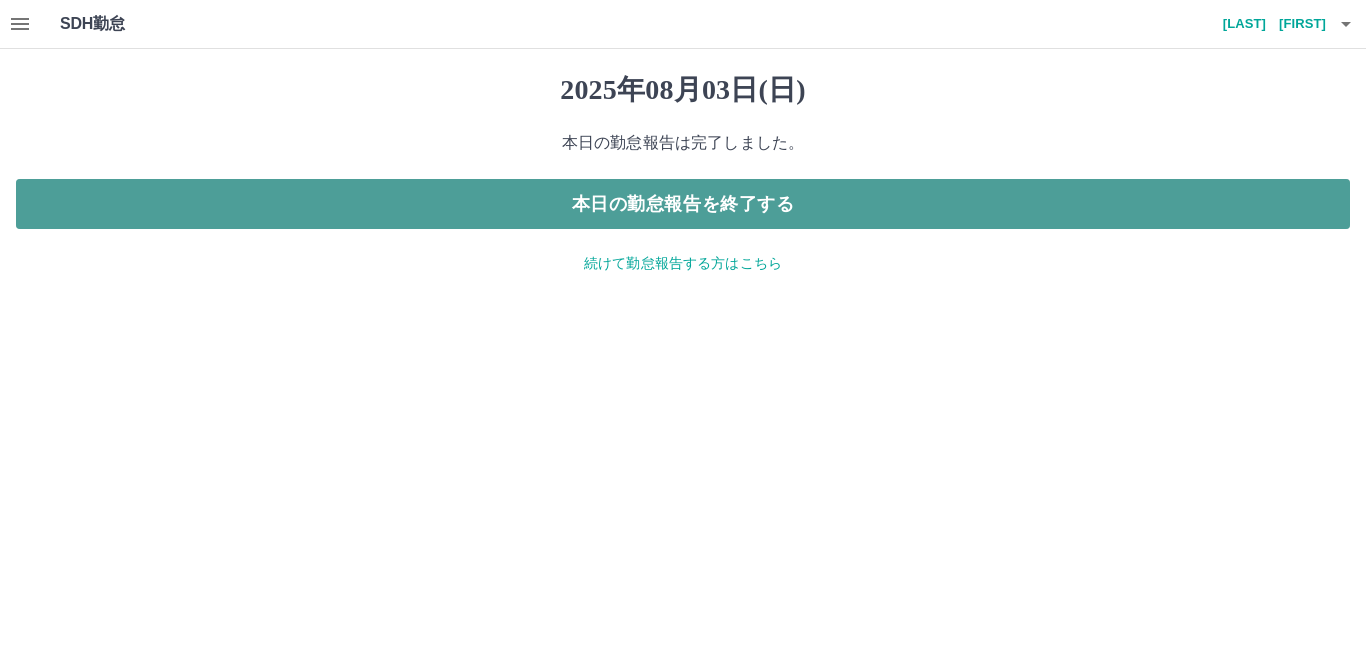 click on "本日の勤怠報告を終了する" at bounding box center [683, 204] 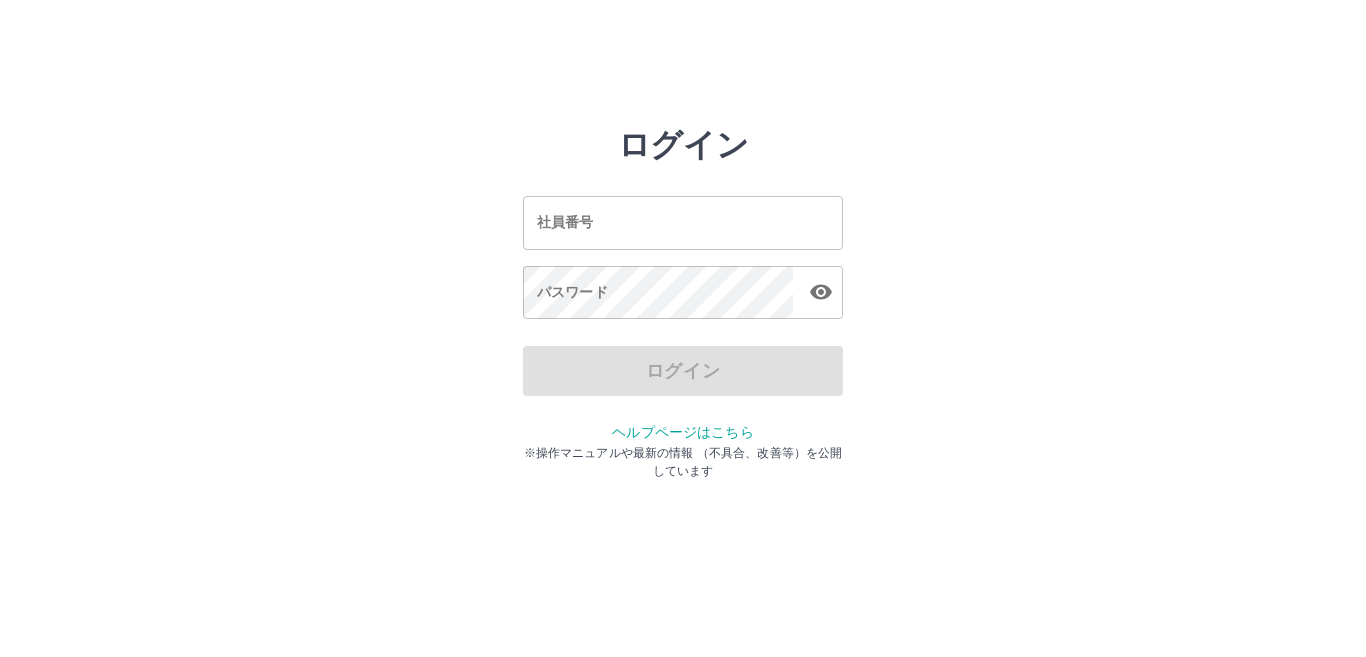 scroll, scrollTop: 0, scrollLeft: 0, axis: both 